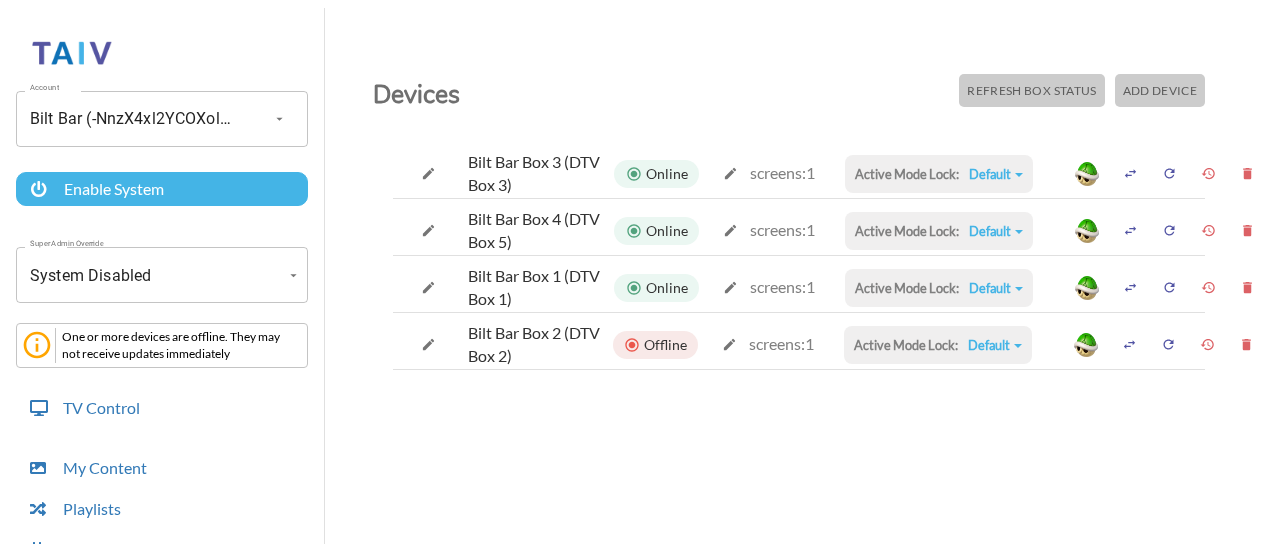 scroll, scrollTop: 0, scrollLeft: 0, axis: both 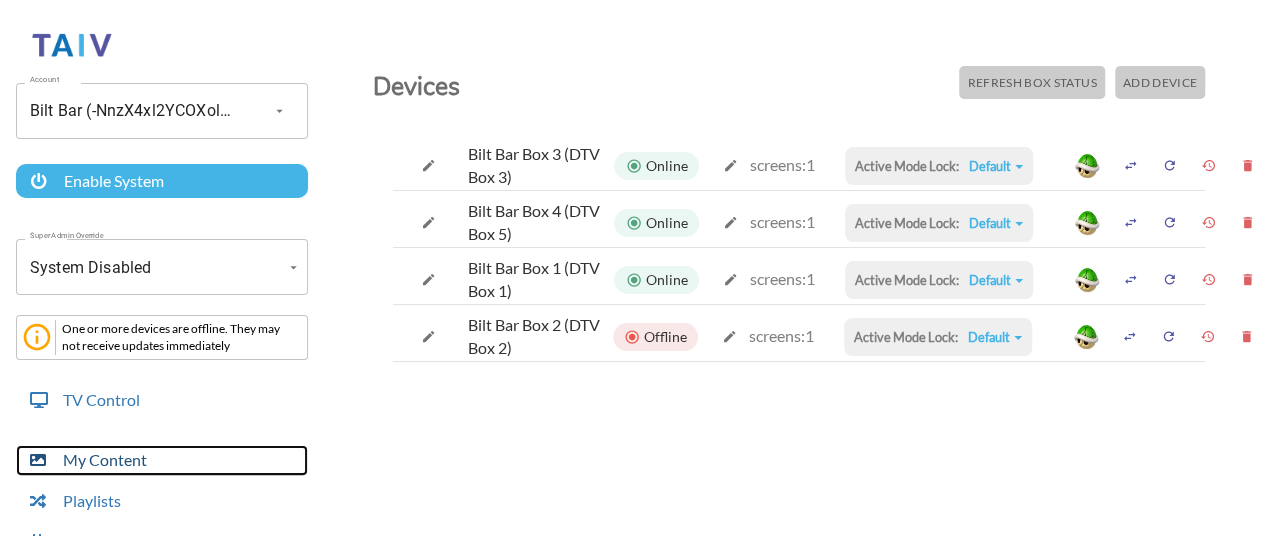 click on "My Content" at bounding box center [162, 460] 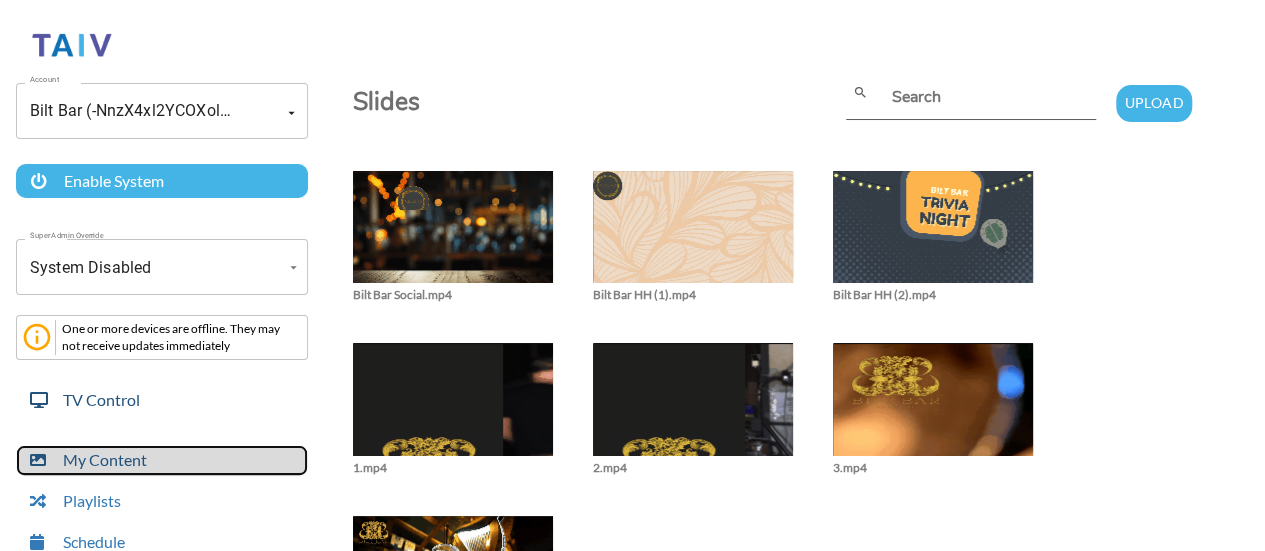 scroll, scrollTop: 200, scrollLeft: 0, axis: vertical 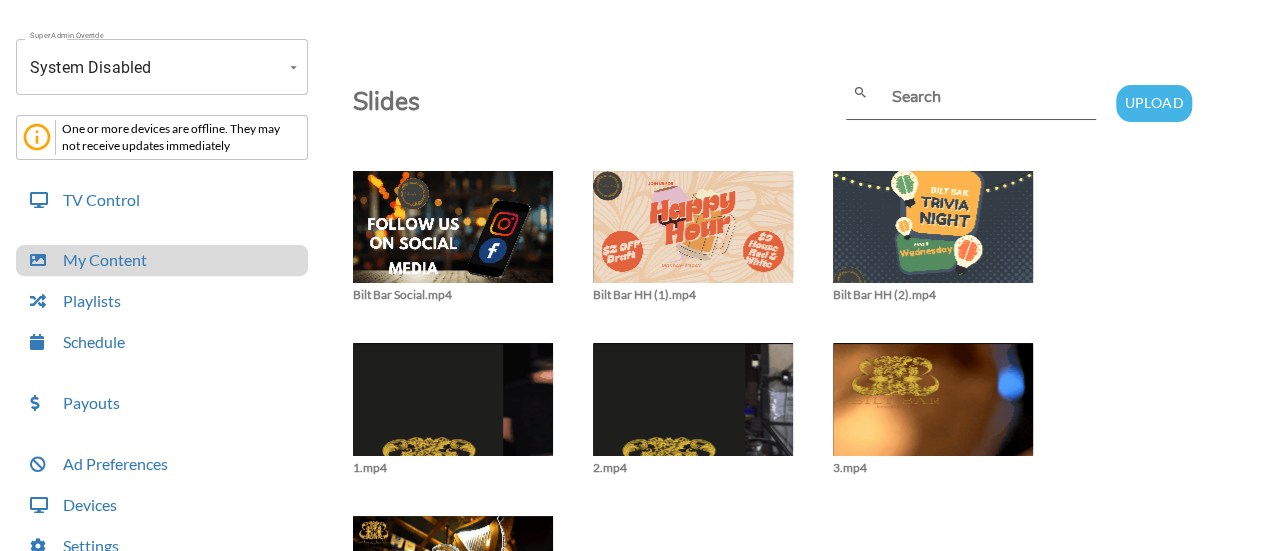 click on "My Content Playlists Schedule" at bounding box center (162, 301) 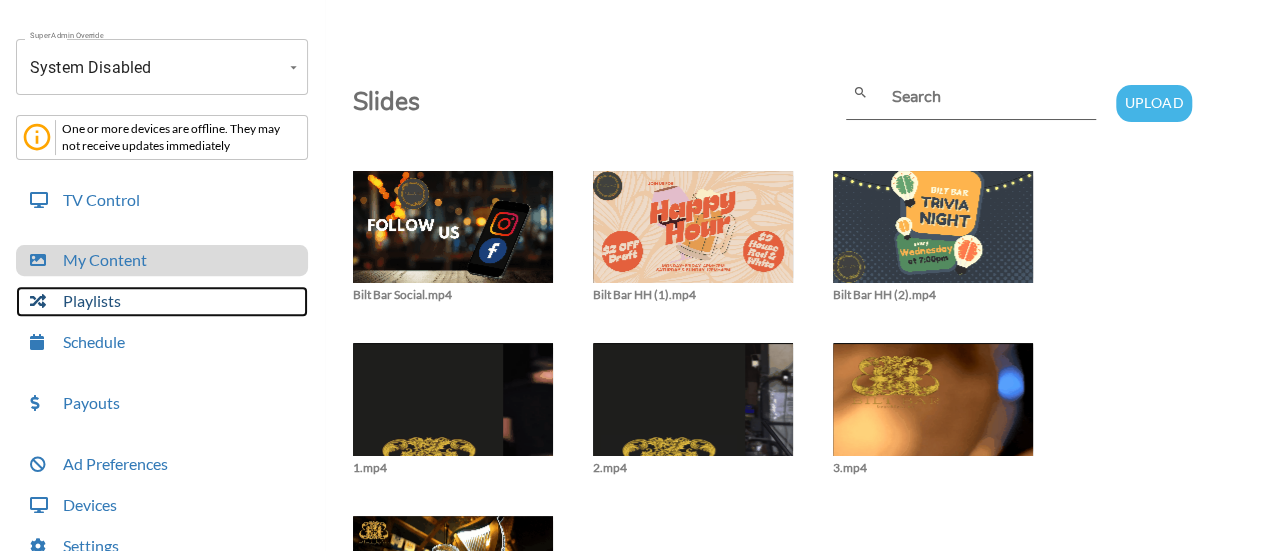 click on "Playlists" at bounding box center (162, 301) 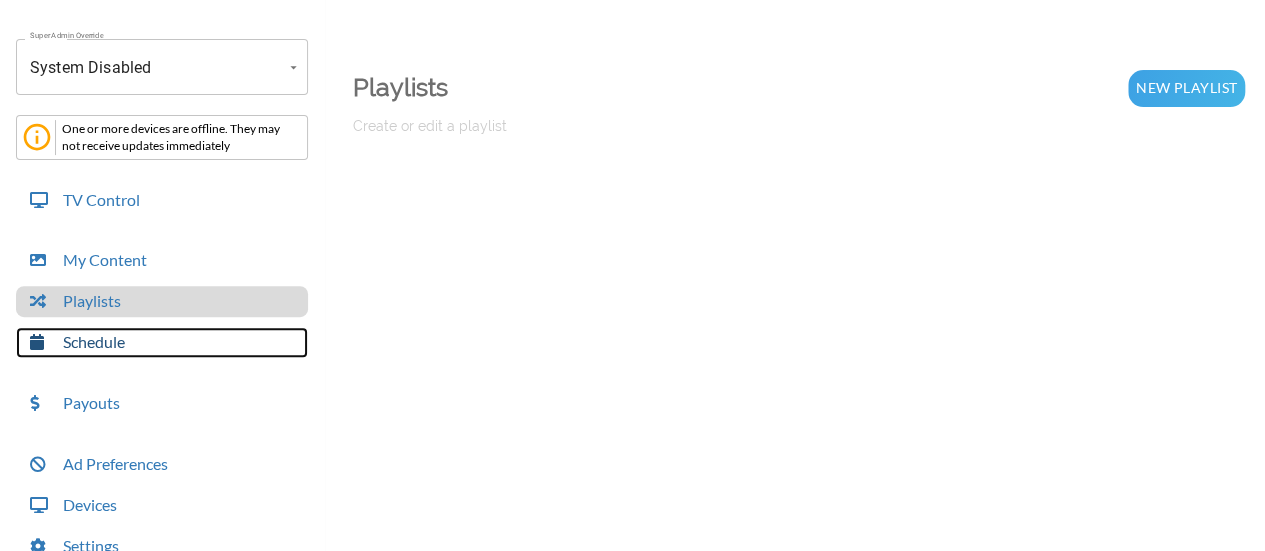 click on "Schedule" at bounding box center (162, 342) 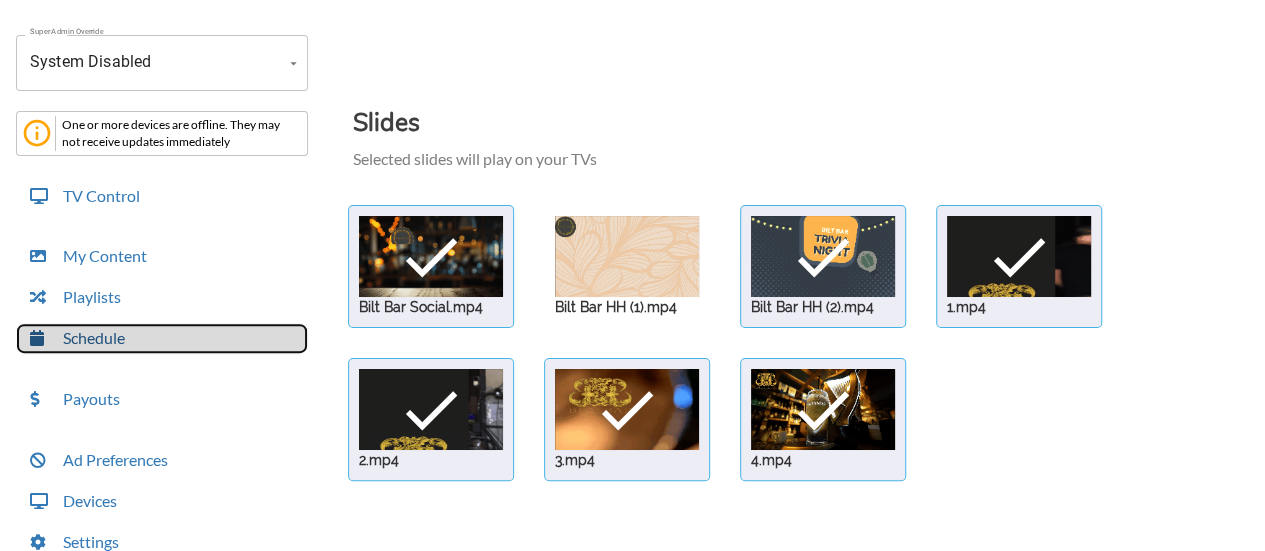 scroll, scrollTop: 196, scrollLeft: 0, axis: vertical 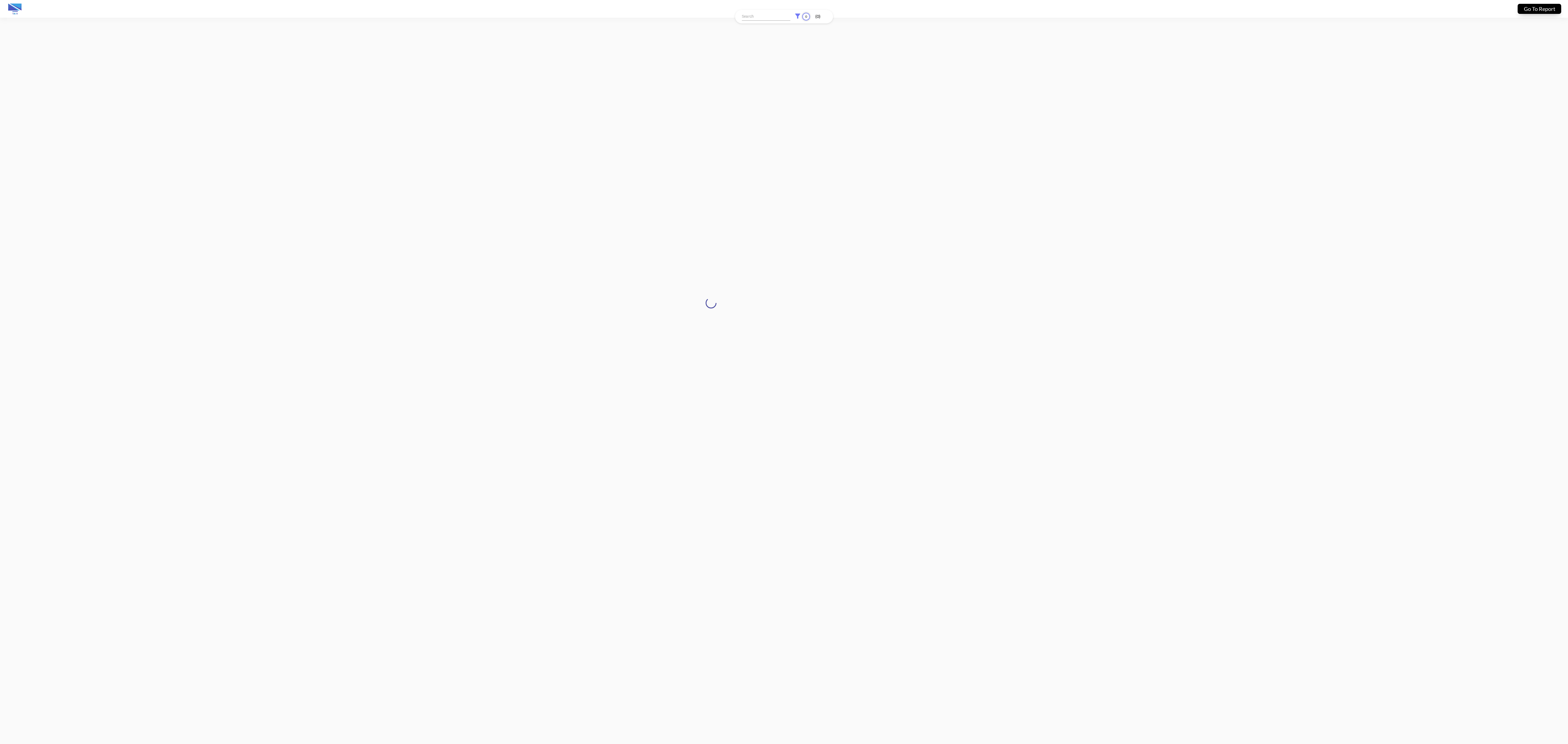 drag, startPoint x: 923, startPoint y: 228, endPoint x: 1013, endPoint y: 216, distance: 90.79648 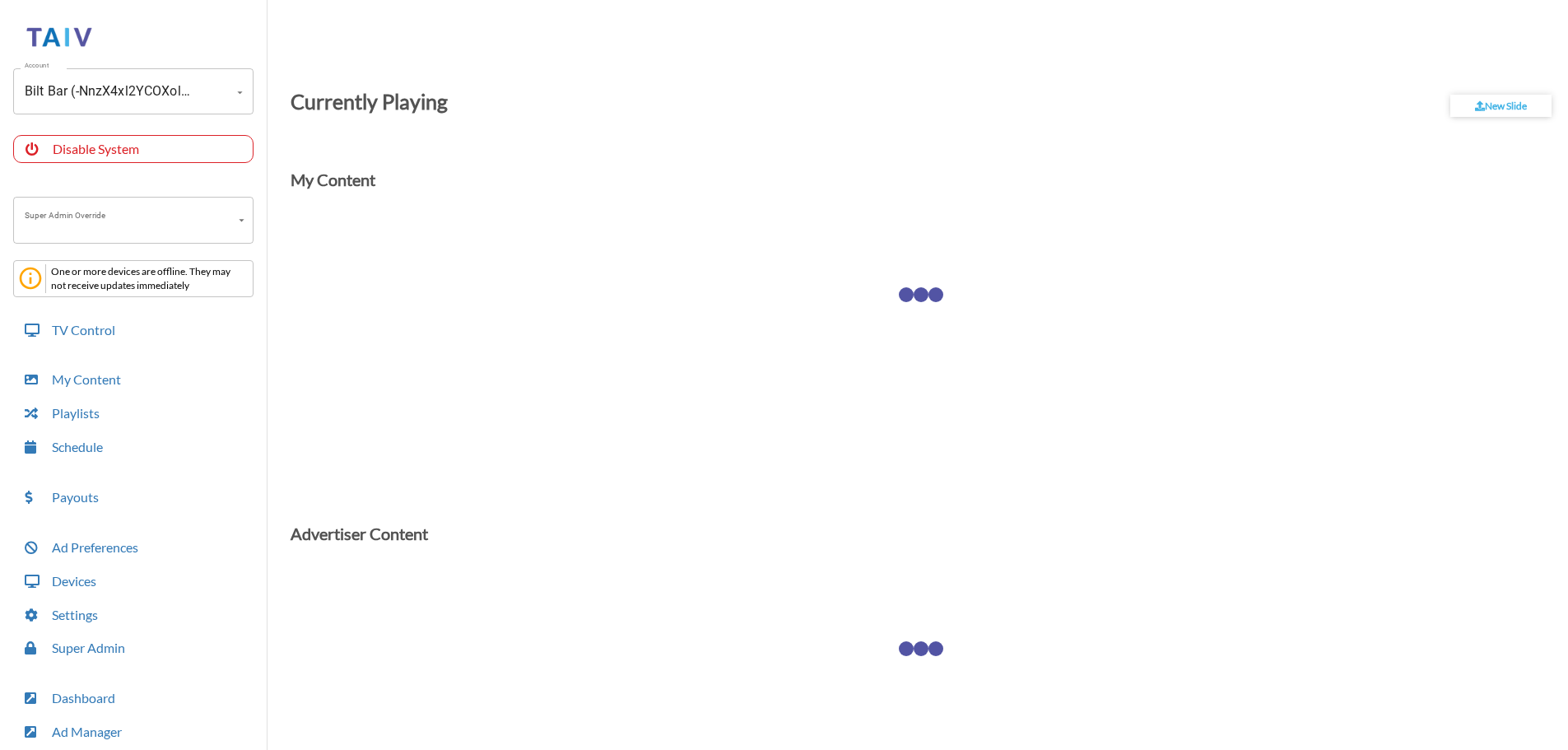 scroll, scrollTop: 0, scrollLeft: 0, axis: both 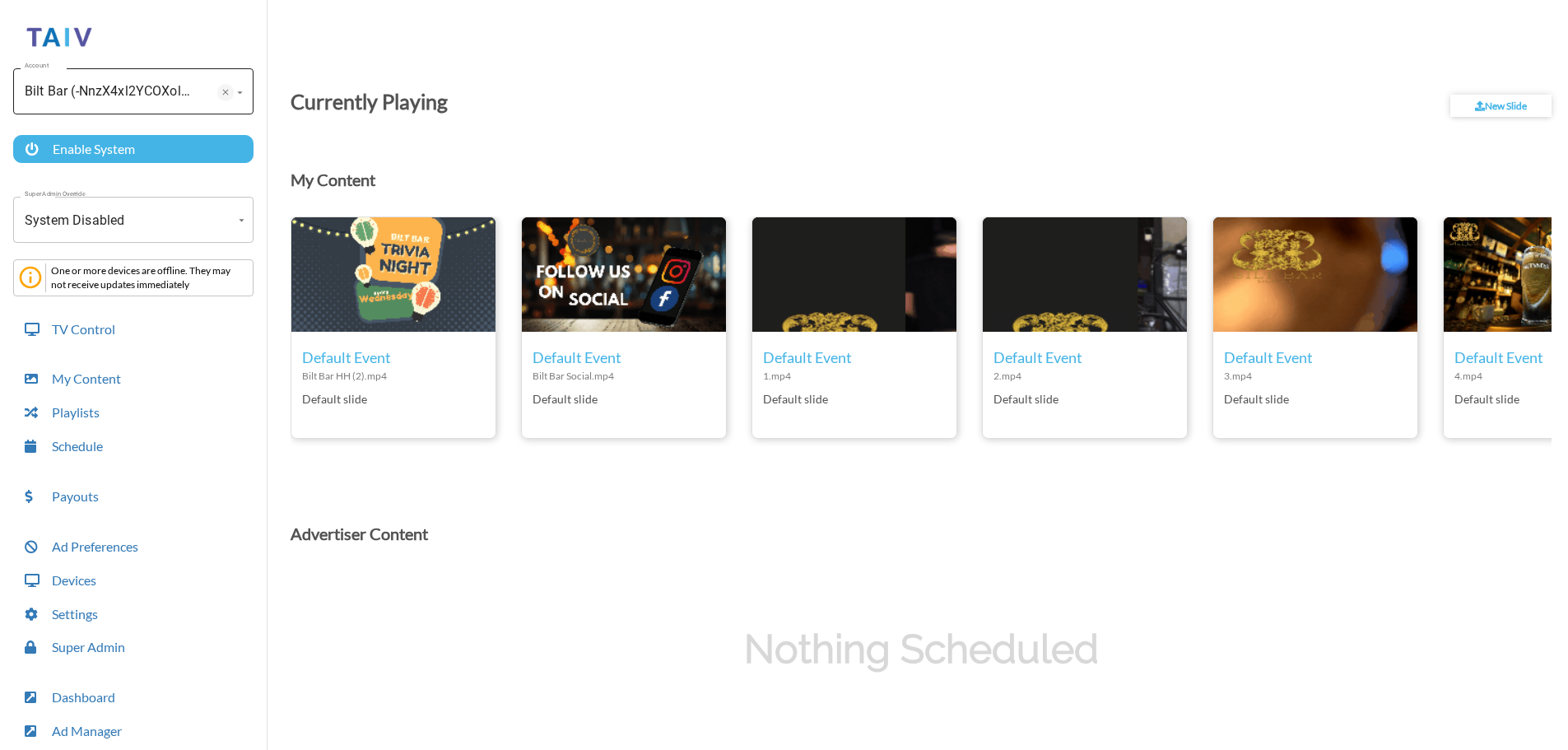 click at bounding box center [226, 92] 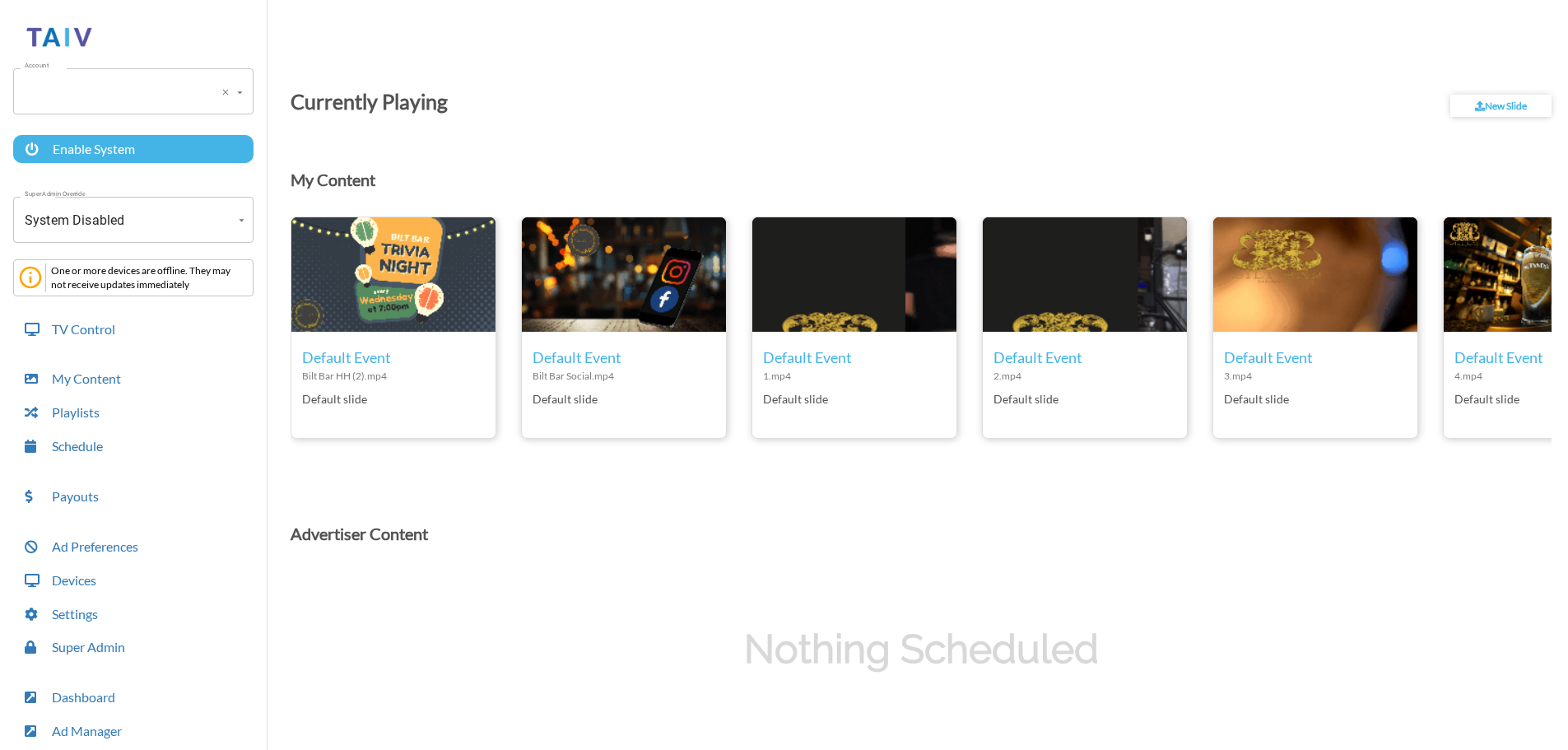 scroll, scrollTop: 0, scrollLeft: 0, axis: both 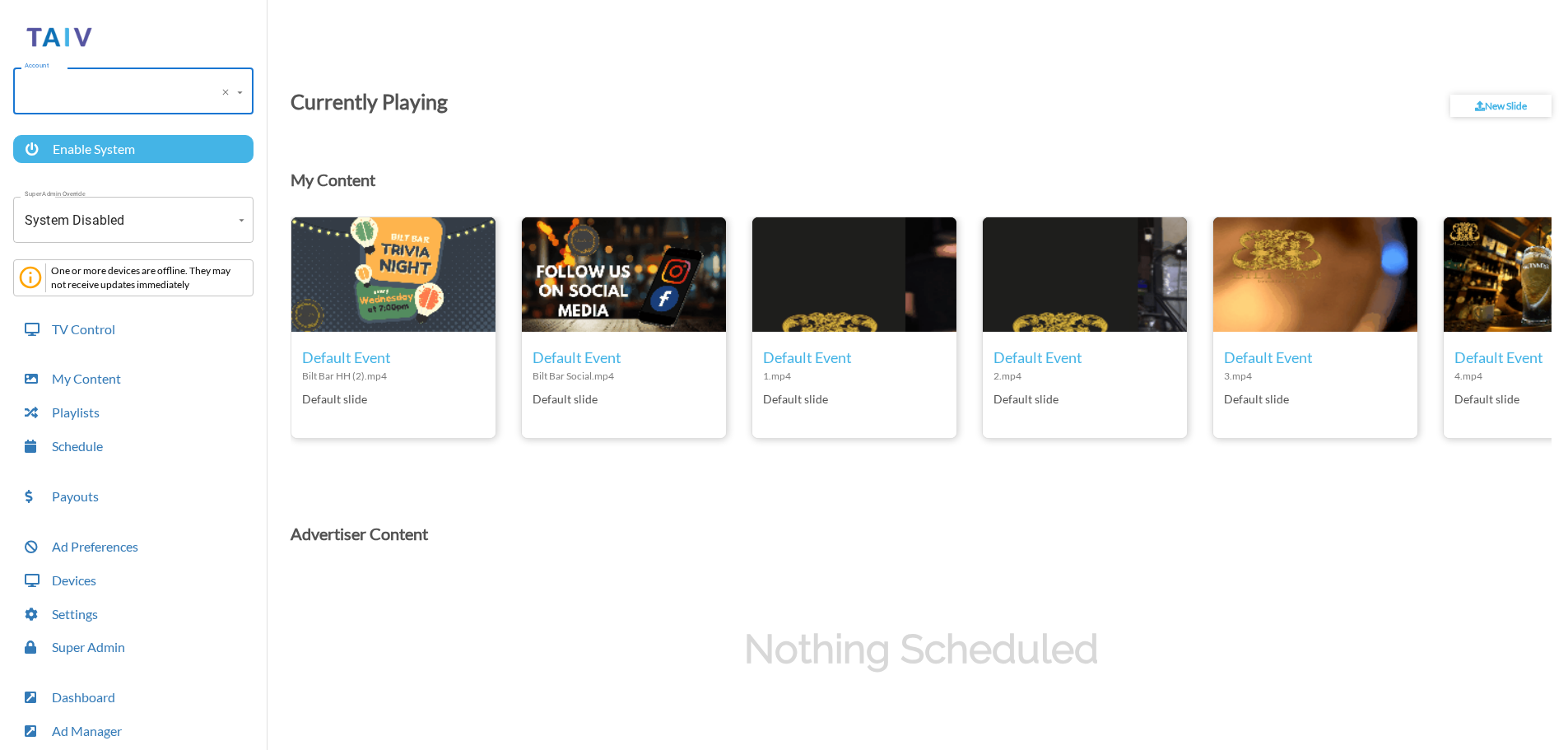 click on "Account" at bounding box center (110, 91) 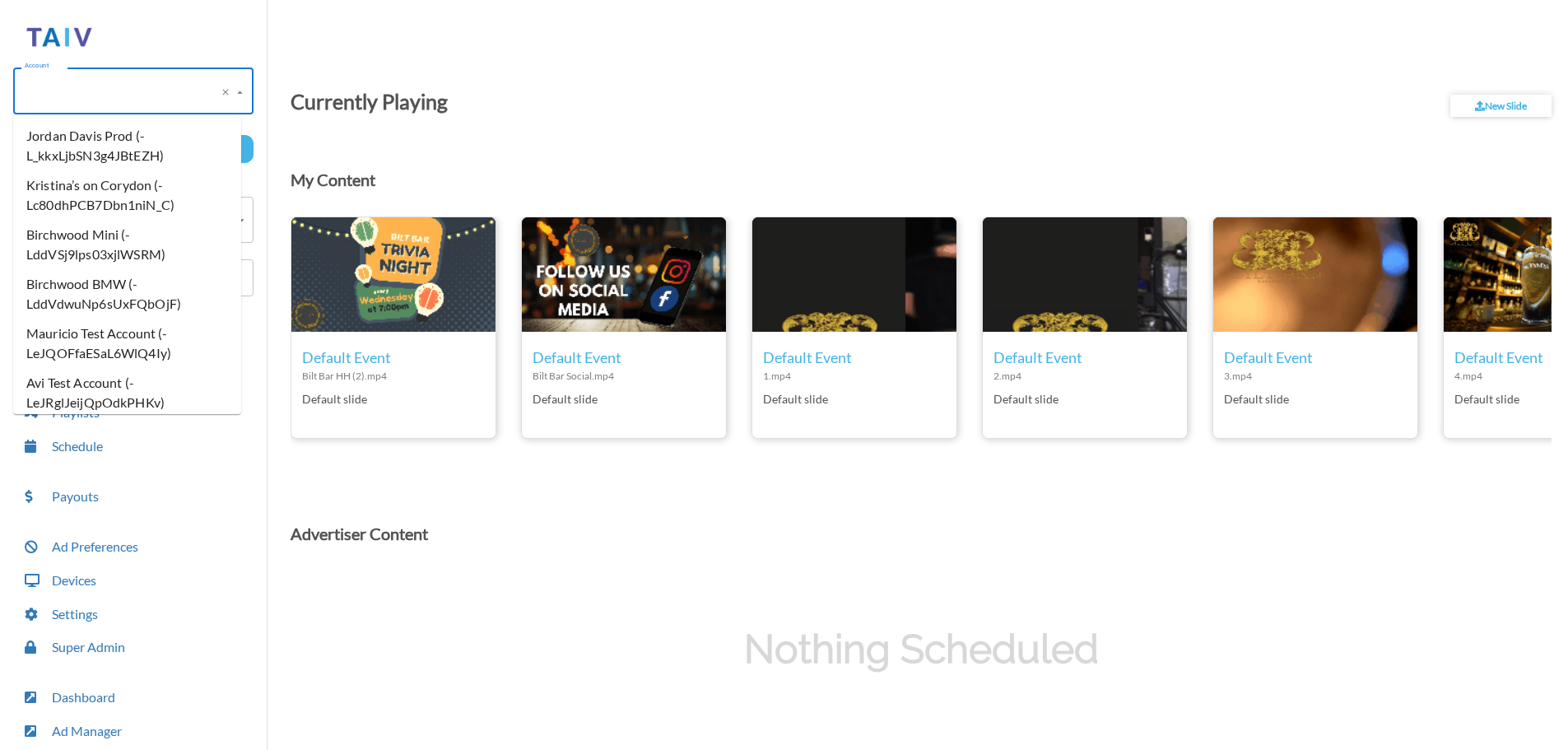 scroll, scrollTop: 38374, scrollLeft: 0, axis: vertical 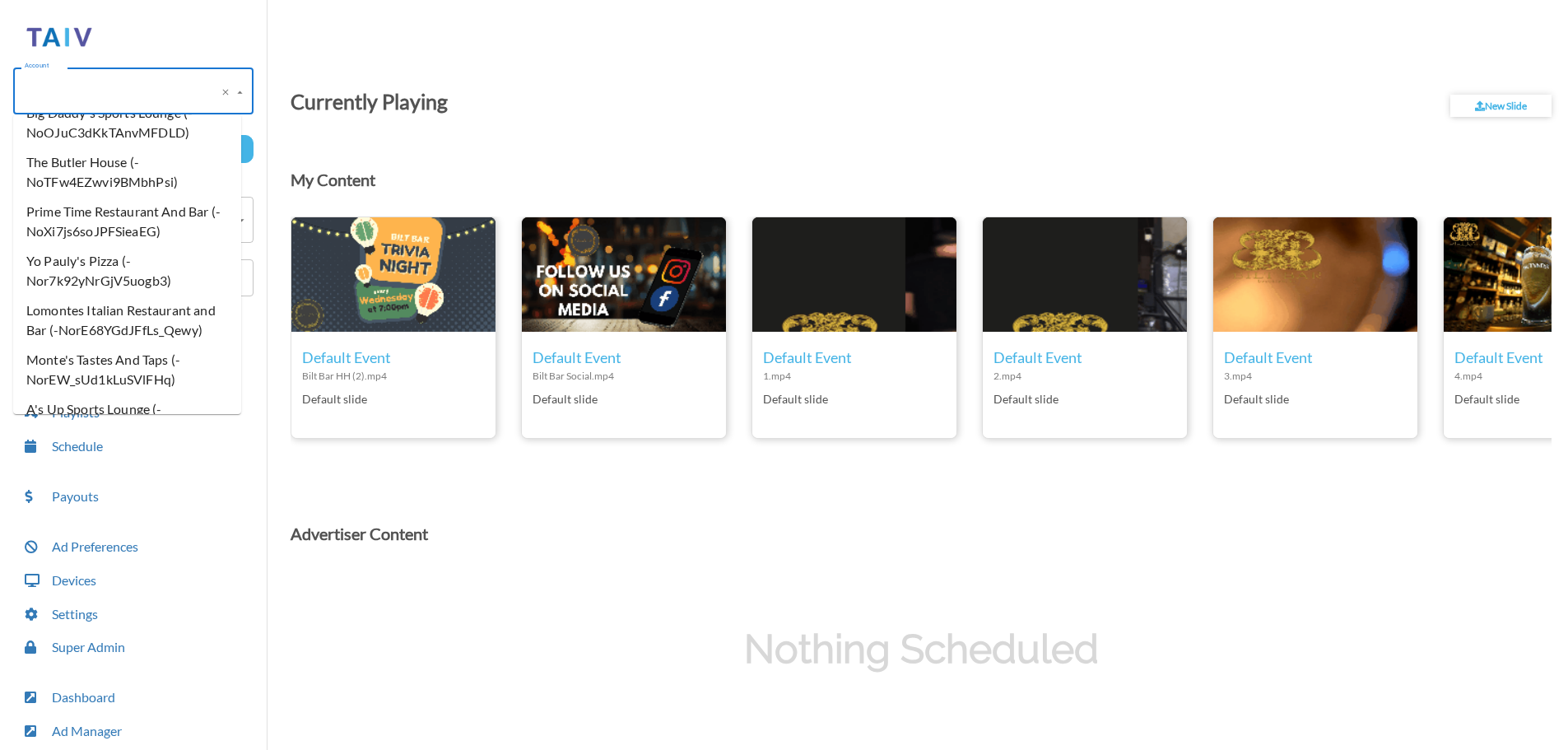 type on "p" 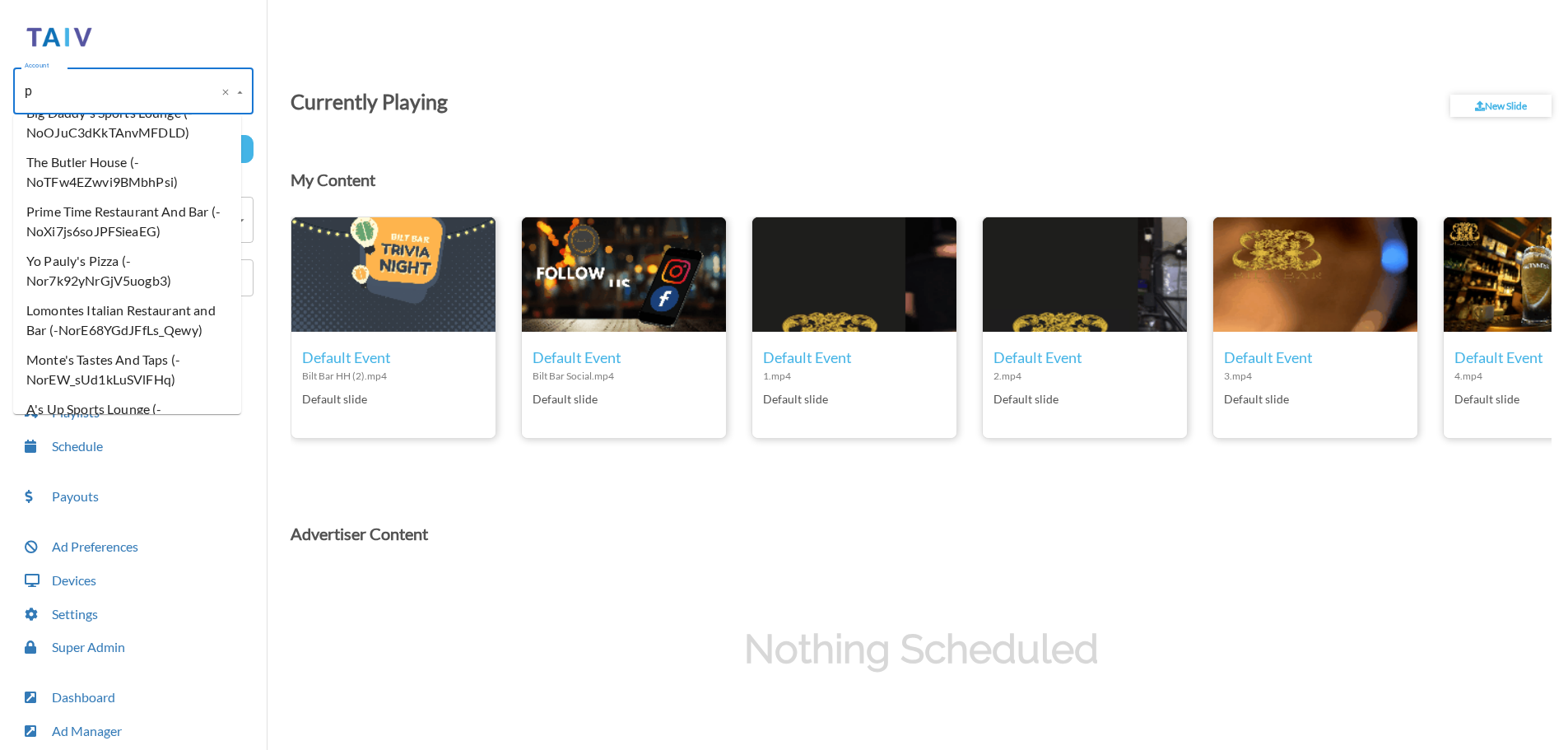 scroll, scrollTop: 0, scrollLeft: 0, axis: both 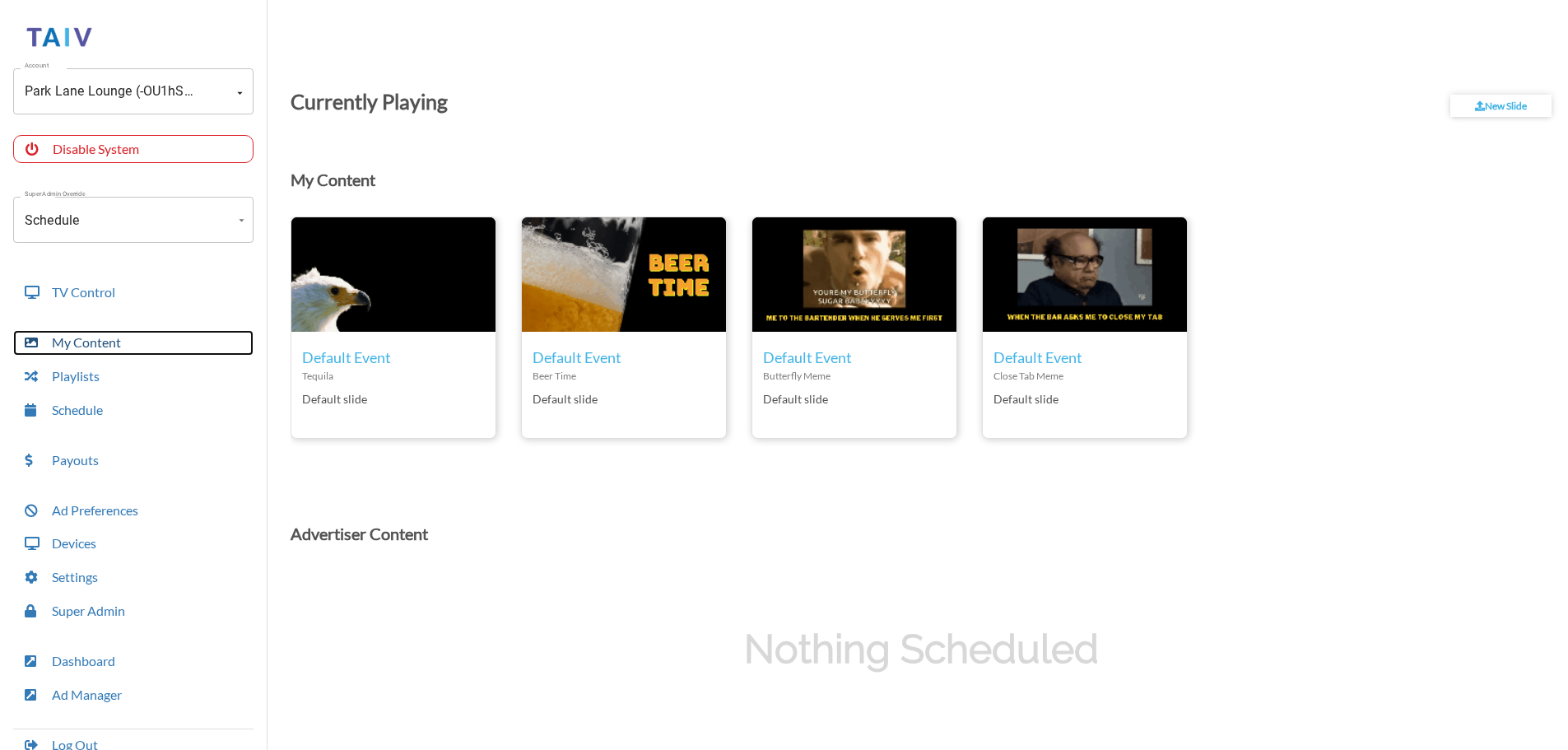 click on "My Content" at bounding box center [133, 342] 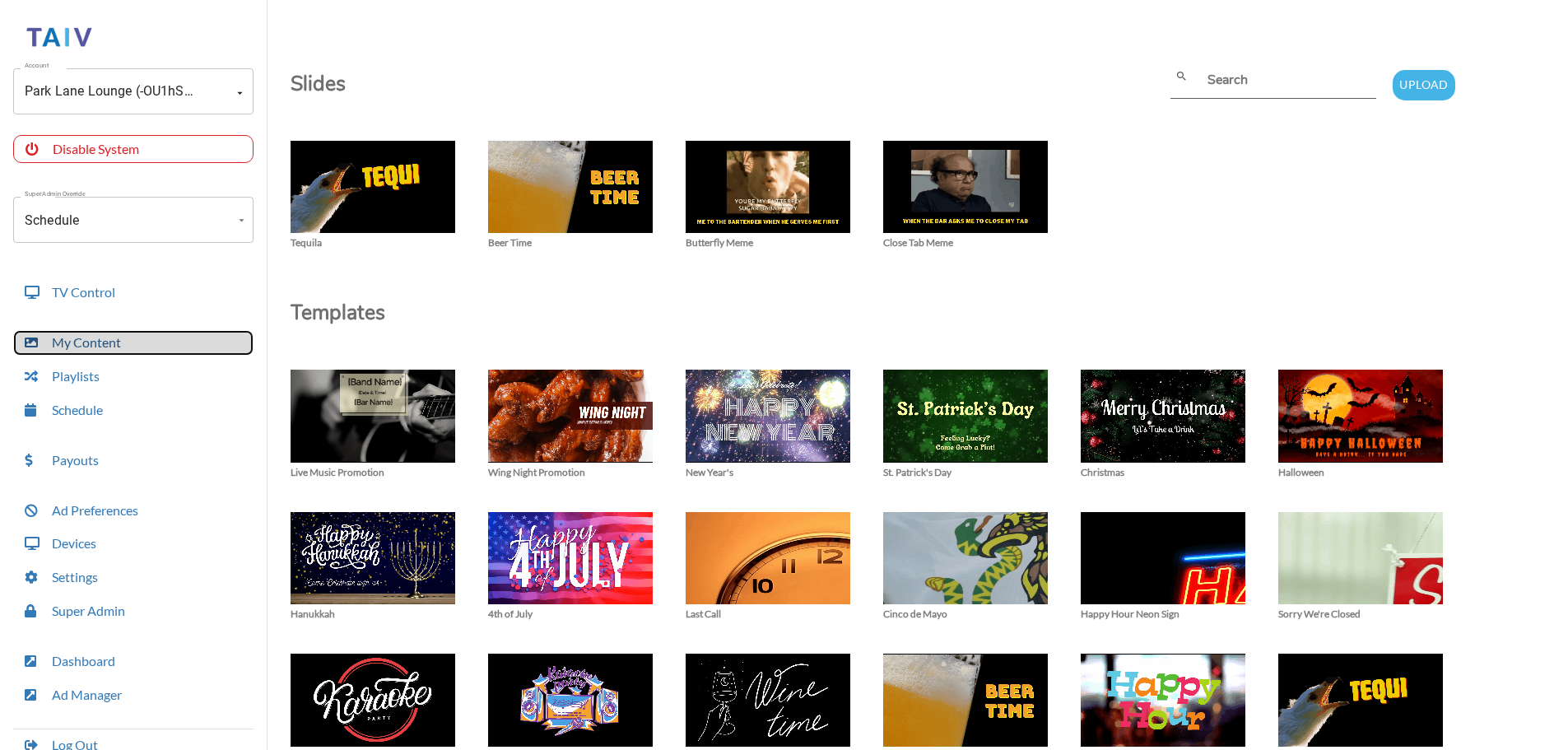 click on "My Content" at bounding box center [133, 342] 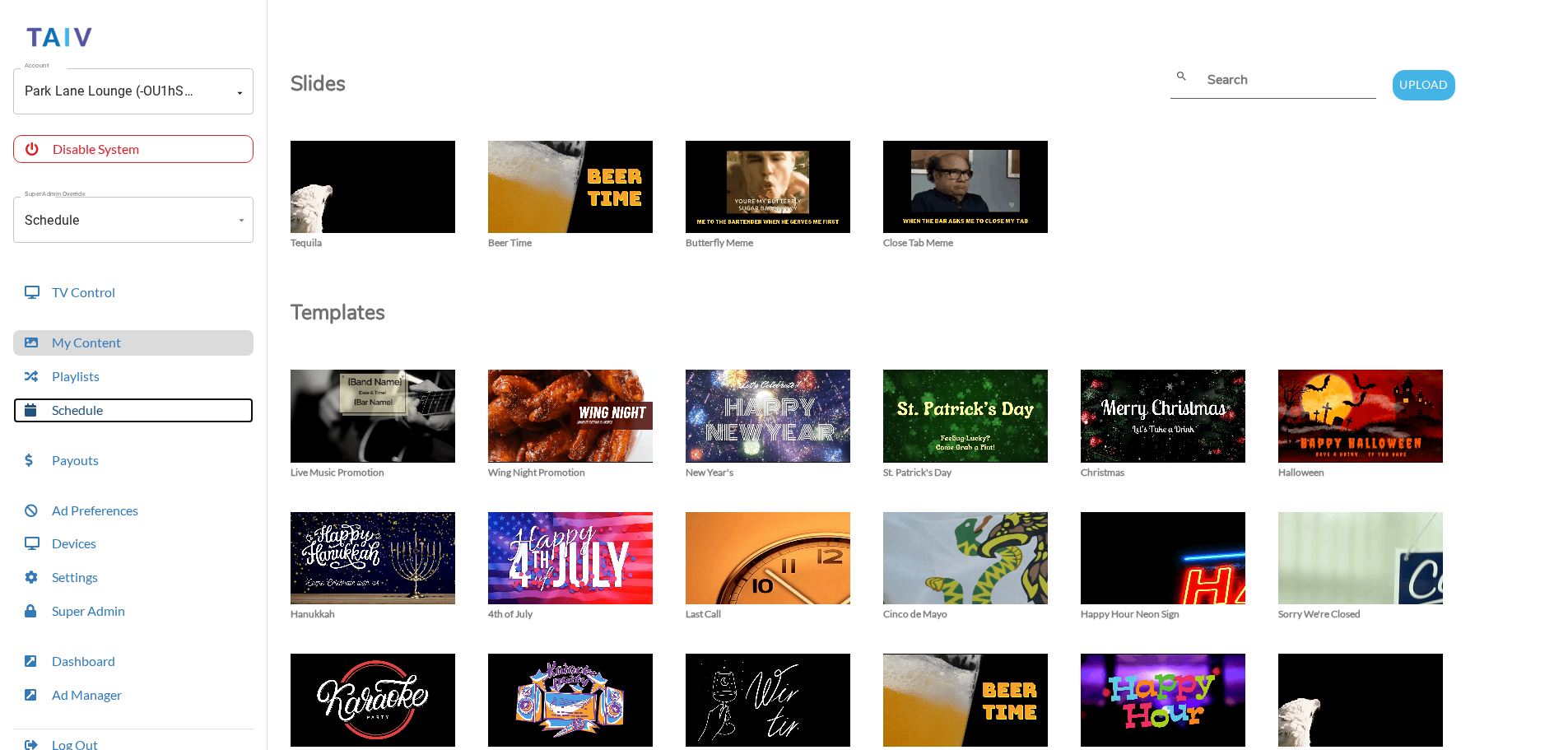 click on "Schedule" at bounding box center (133, 410) 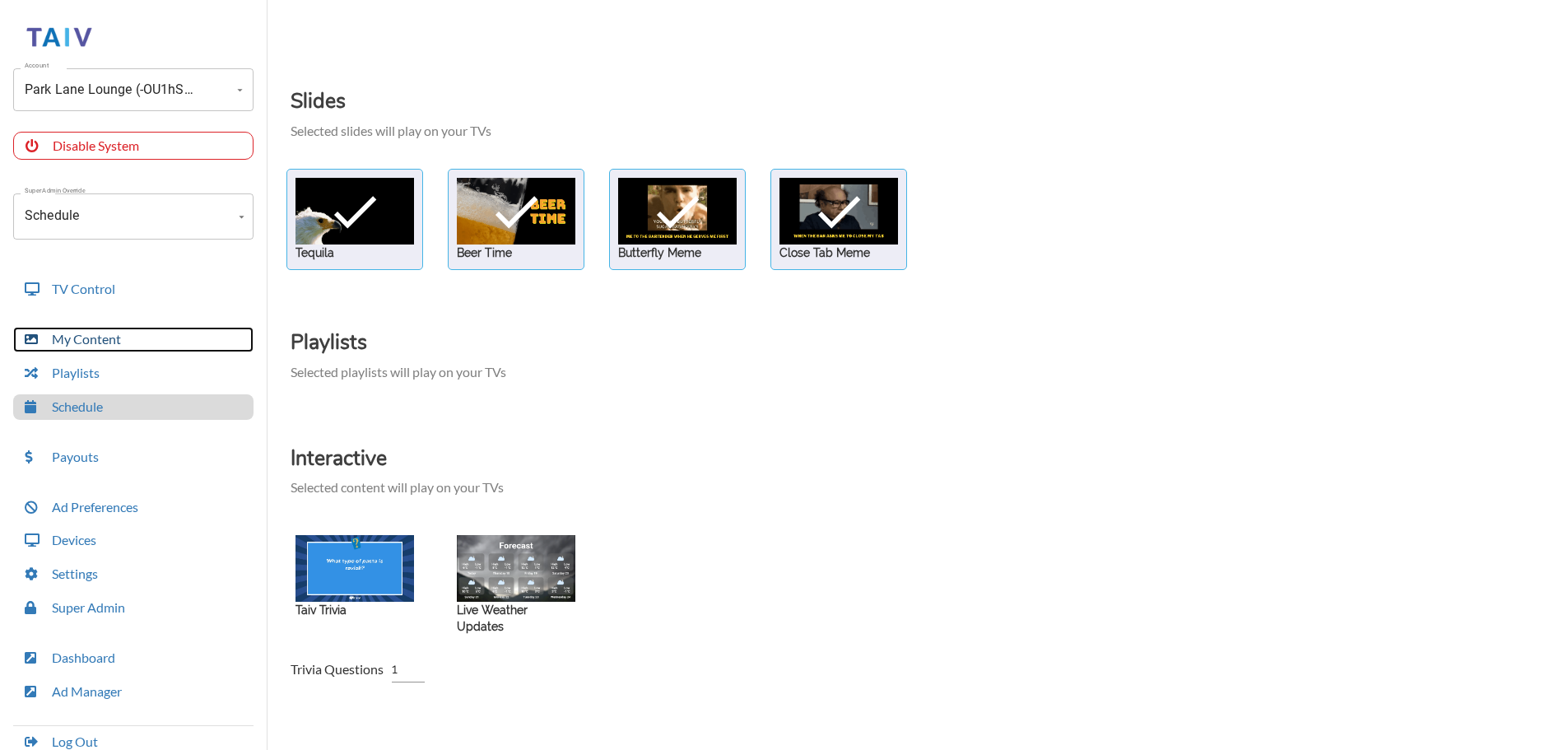 click on "My Content" at bounding box center (133, 339) 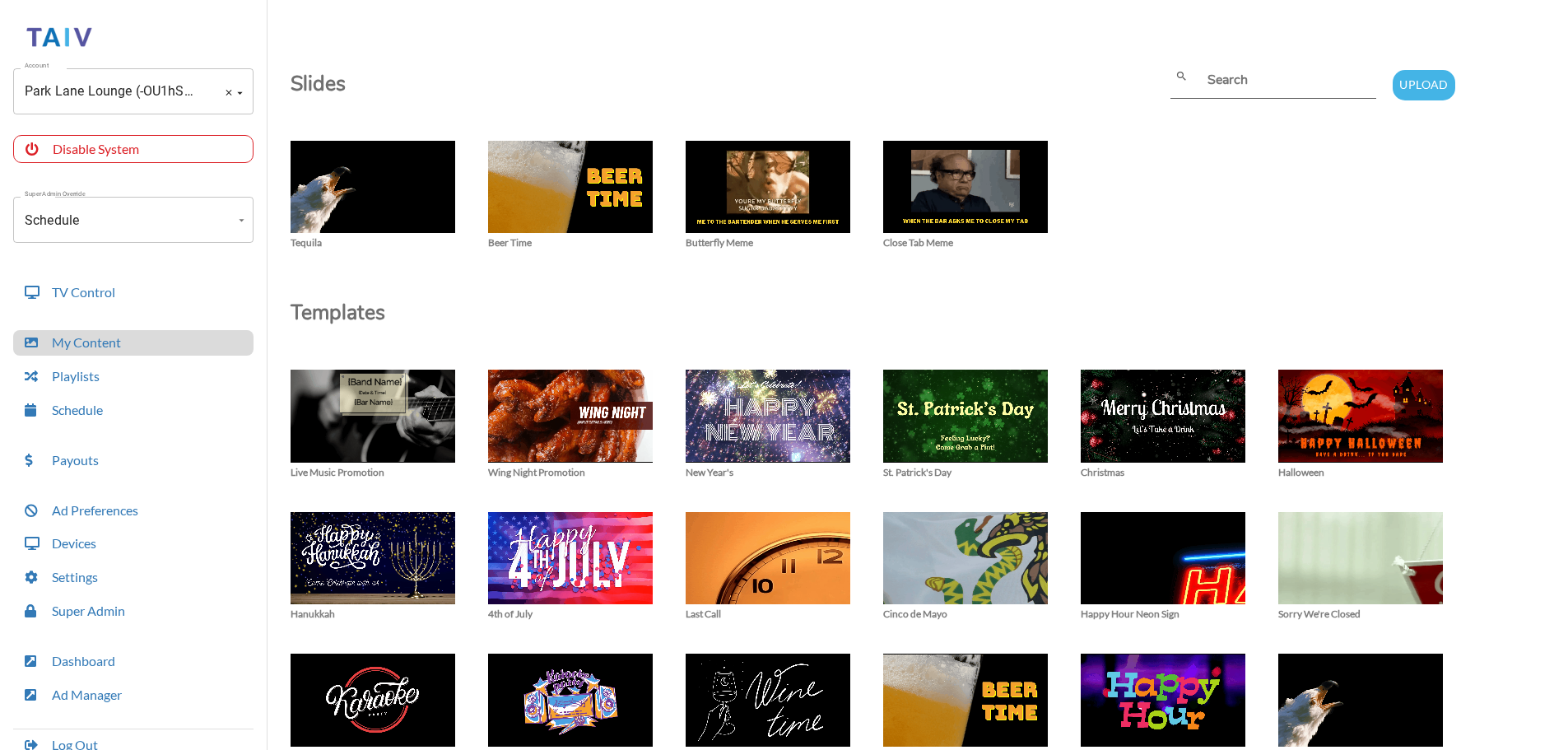 drag, startPoint x: 465, startPoint y: 64, endPoint x: 132, endPoint y: 86, distance: 333.72594 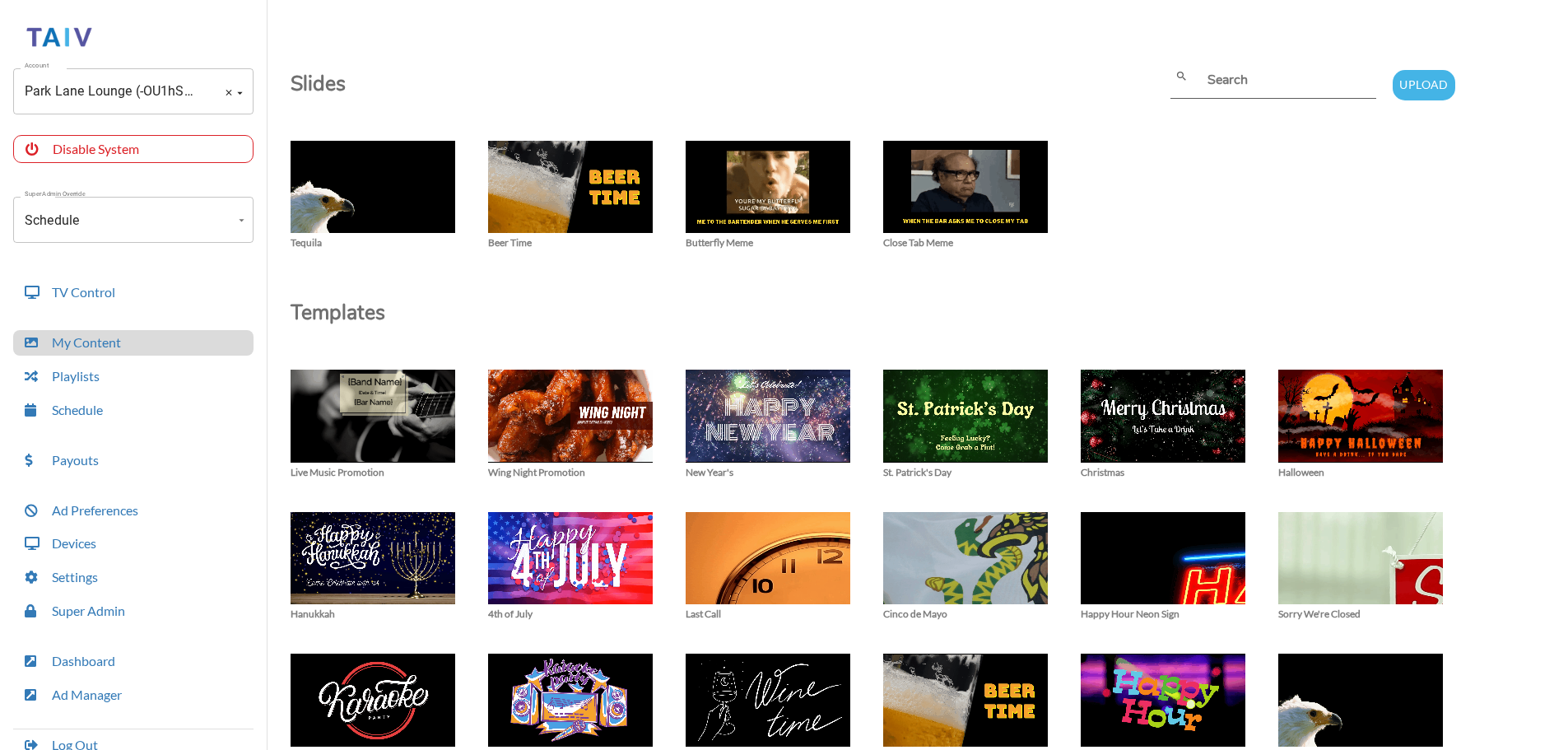 click on "Slides search Upload" at bounding box center [872, 89] 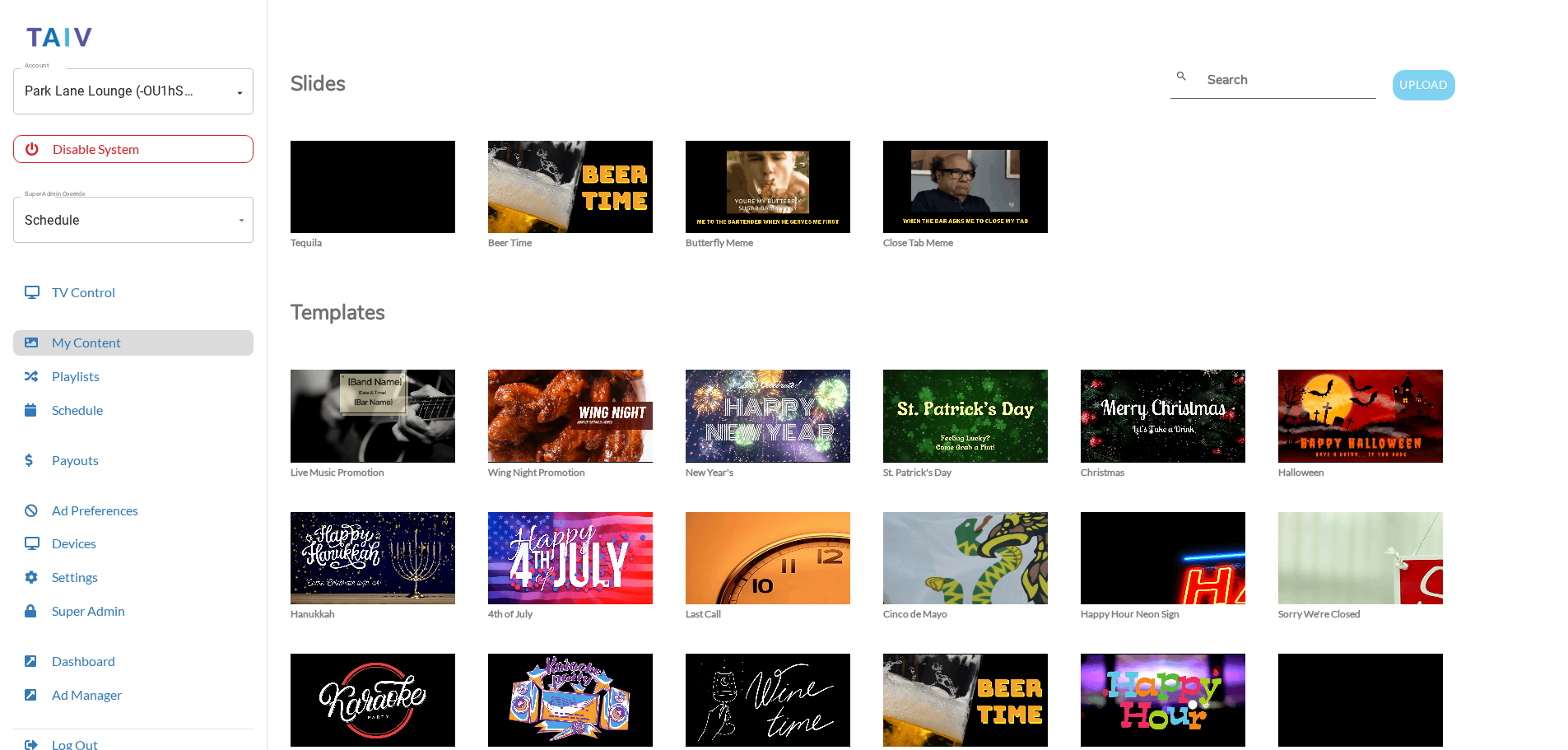 click on "Upload" at bounding box center (1423, 85) 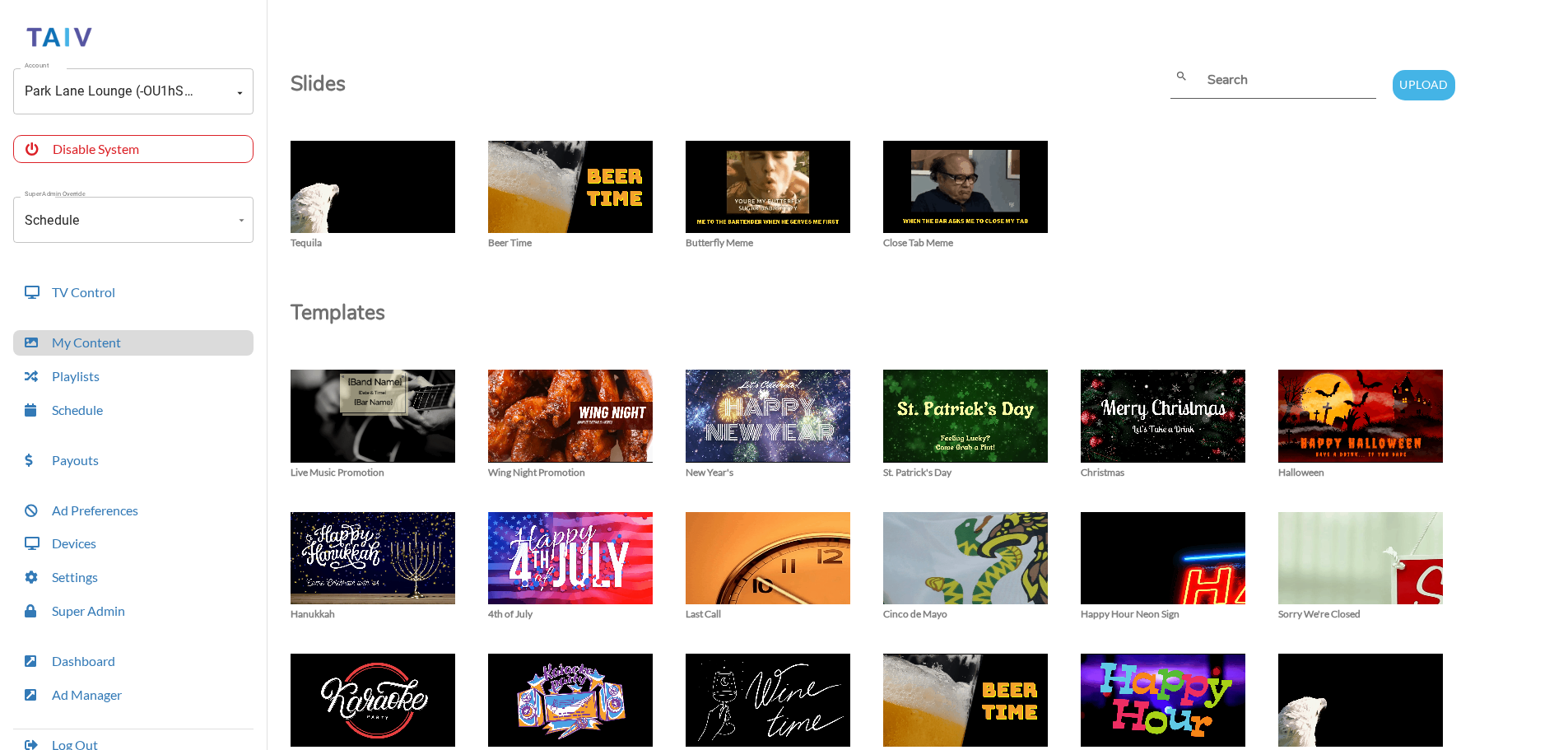 click on "Slides" at bounding box center [722, 89] 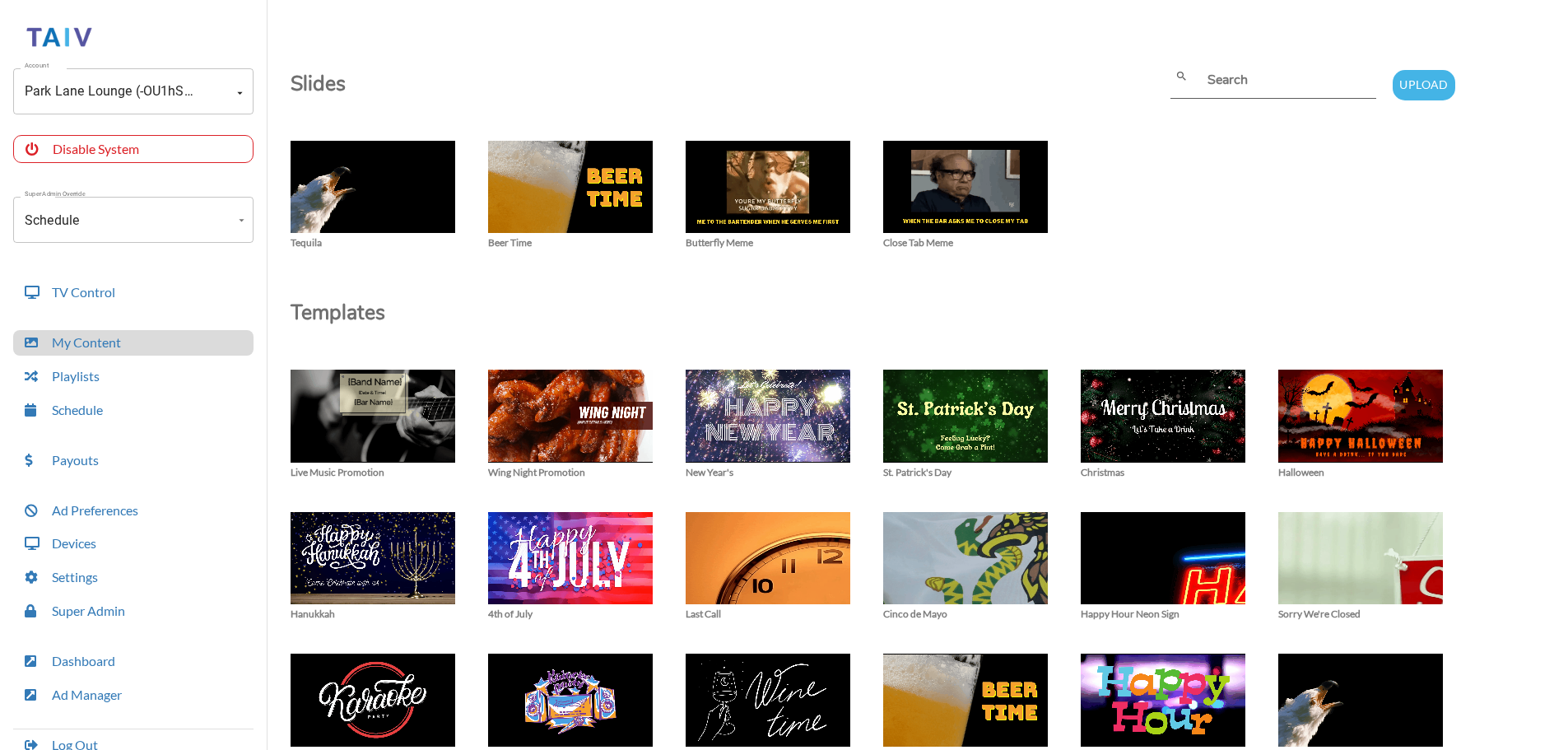 drag, startPoint x: 607, startPoint y: 321, endPoint x: 712, endPoint y: 349, distance: 108.66922 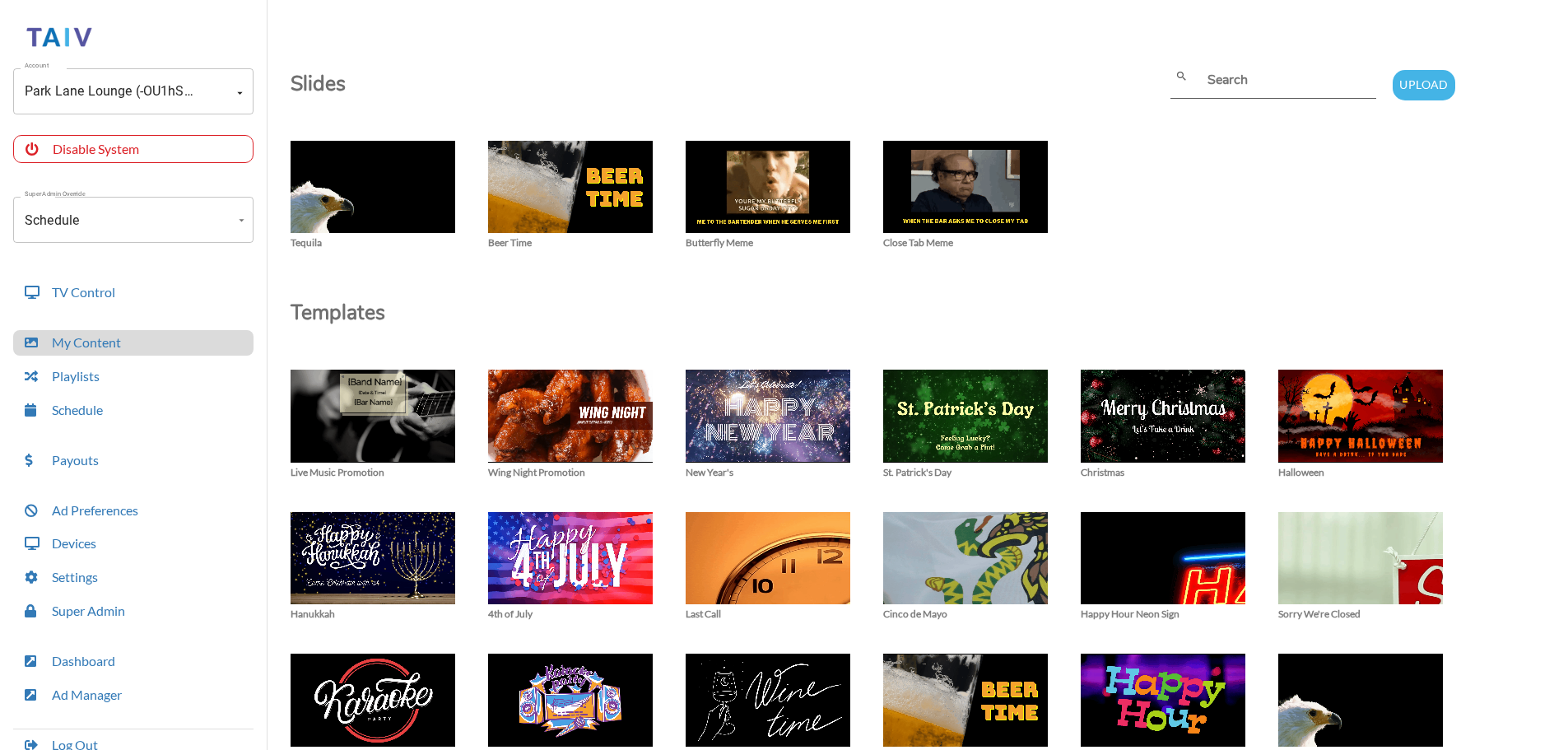 click on "Templates" at bounding box center [872, 318] 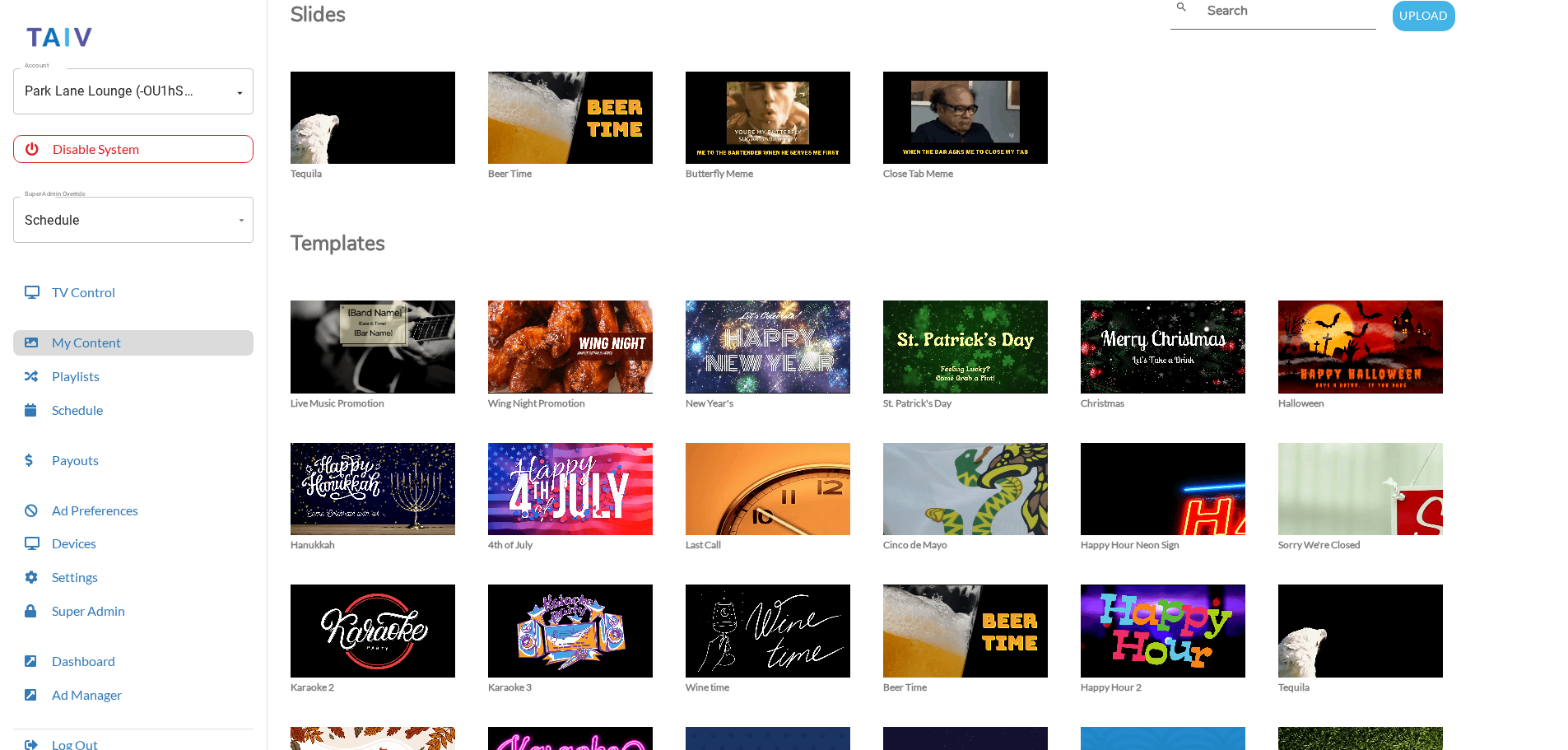 scroll, scrollTop: 0, scrollLeft: 0, axis: both 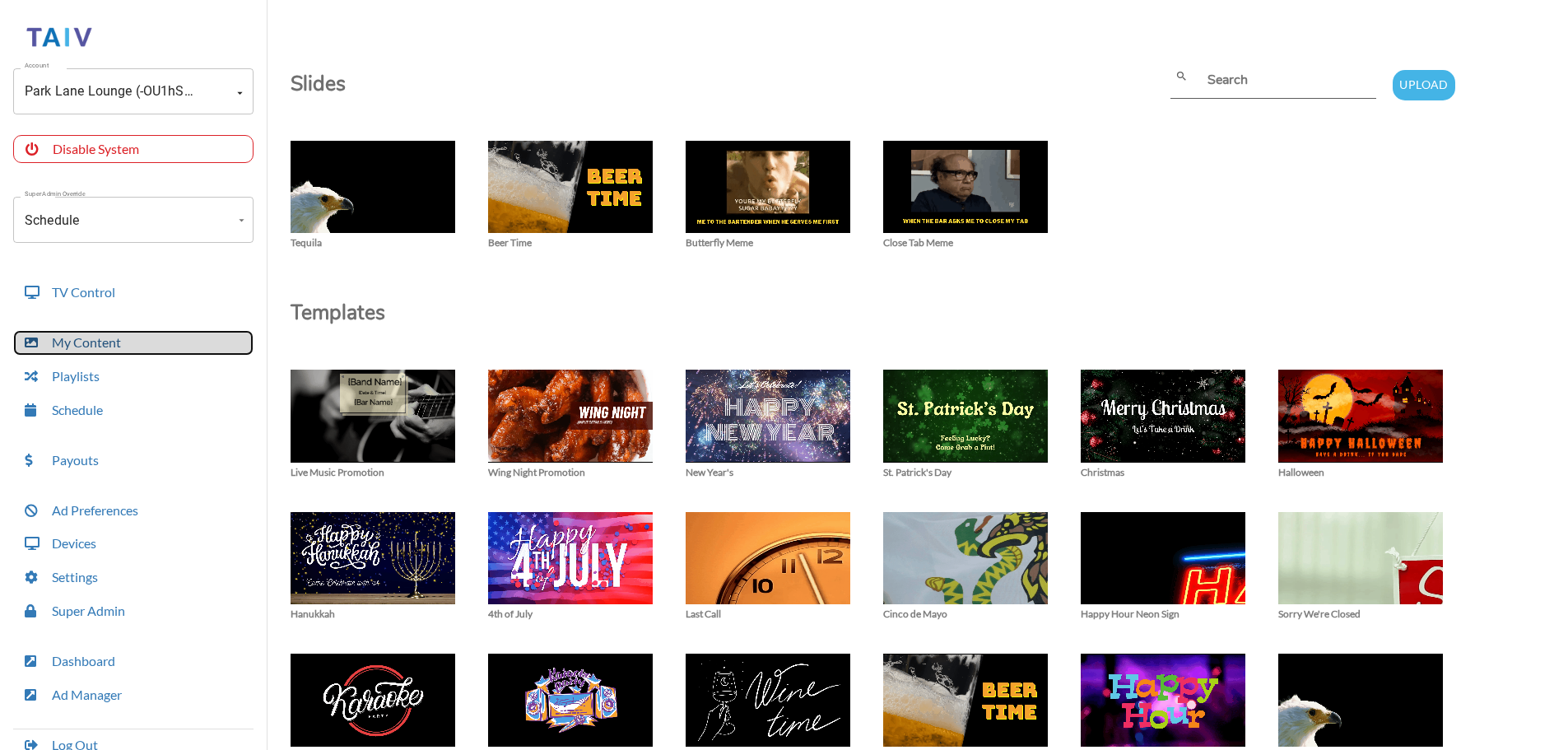 click on "My Content" at bounding box center (133, 342) 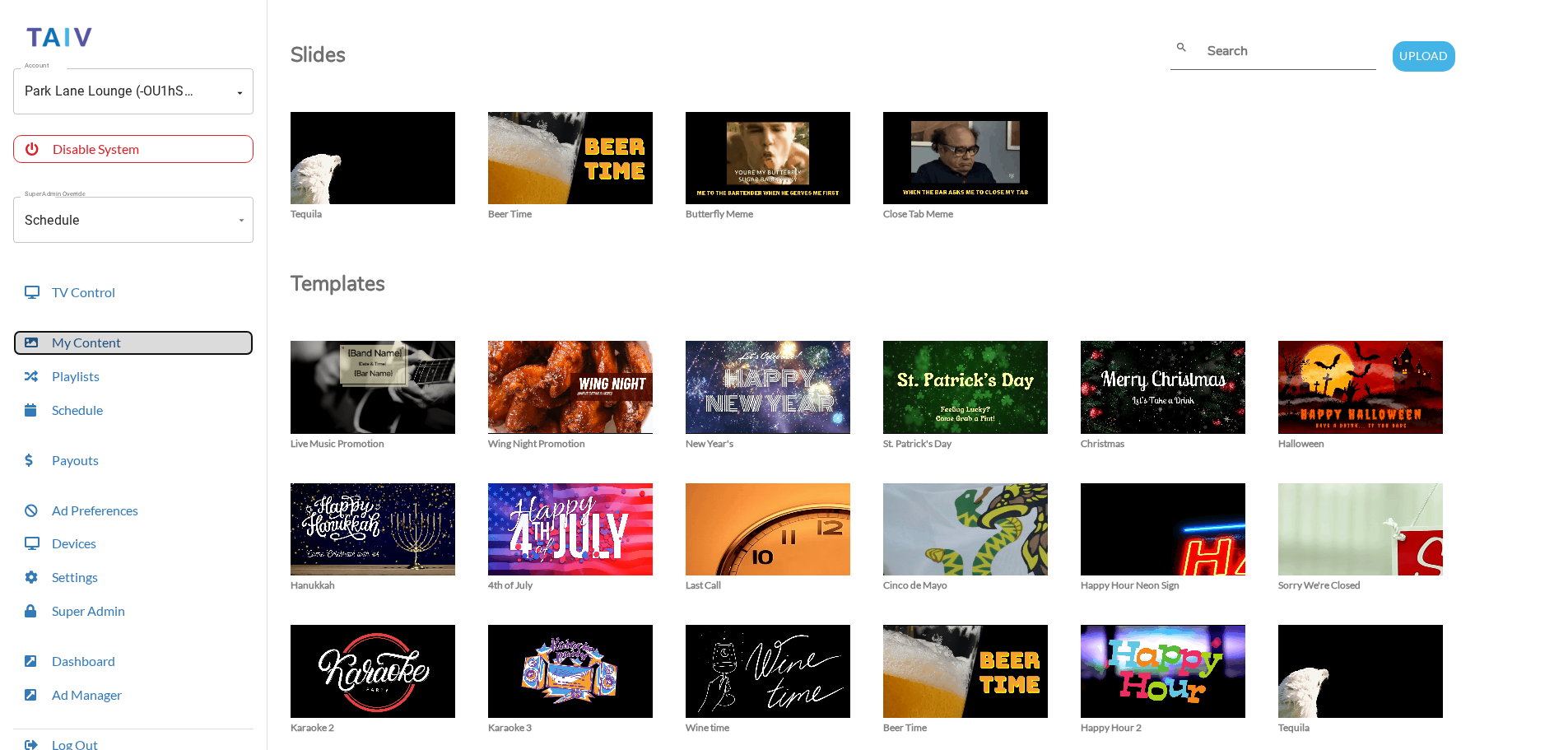 scroll, scrollTop: 0, scrollLeft: 0, axis: both 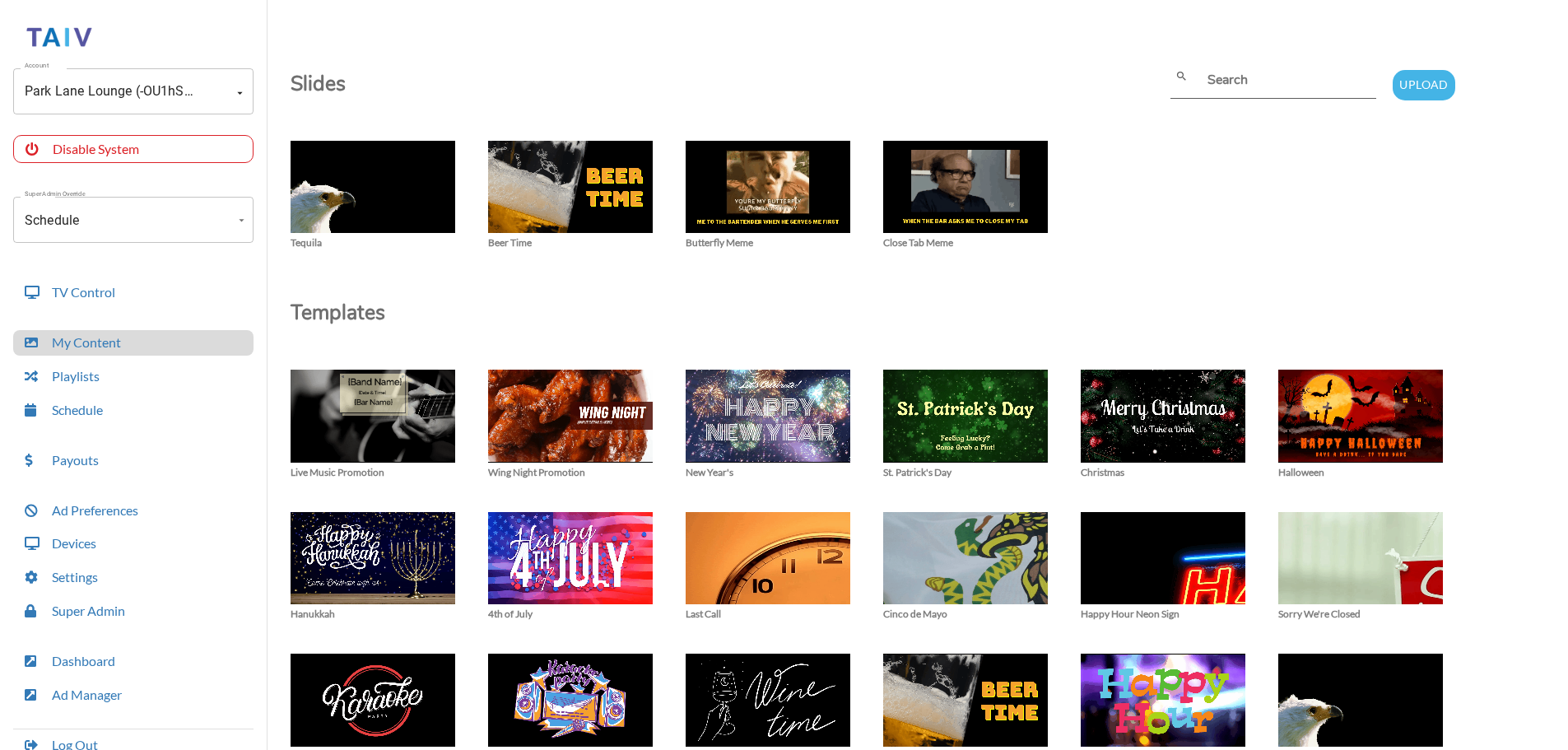 click on "Live Music Promotion Wing Night Promotion New Year's St. Patrick's Day Christmas Halloween Hanukkah 4th of July Last Call Cinco de Mayo Happy Hour Neon Sign Sorry We're Closed Karaoke 2 Karaoke 3 Wine time Beer Time Happy Hour 2 Tequila Thanksgiving Karaoke 1 Labor Day Mardi Gras Memorial Day Football Promo with Text Football Promo no text New Year's Eve March Madness Margarita Monday Taco Tuesday Taco Tuesday Wine Wednesday Wing Night with Text Wing Wednesday Wing Wednesday with Text Wing Wednesday no Text Football Game Promo Basketball Game Promo Baseball Game Promo Hockey Game Promo I Pity the Fool Meme Happy Hour Meme Pedro Pascal Meme Steve Carrel Meme Dog Meme 1 Shots Meme Song Meme homer meme Lebron Taco Tuesday Meme Squirtle Saxophone Meme Social Anxiety Meme Money Meme Silly Memes Meme Best Friends Meme Butterfly Meme Close Tab Meme Drunken Horse Meme Friday Meme Give me Tips Meme Happy Hour Meme Harry Potter Meme Joey Friends Meme Kevin Durant Meme Last Call Meme Lebron James Kid Meme Mr Bean Meme" at bounding box center [669, 195] 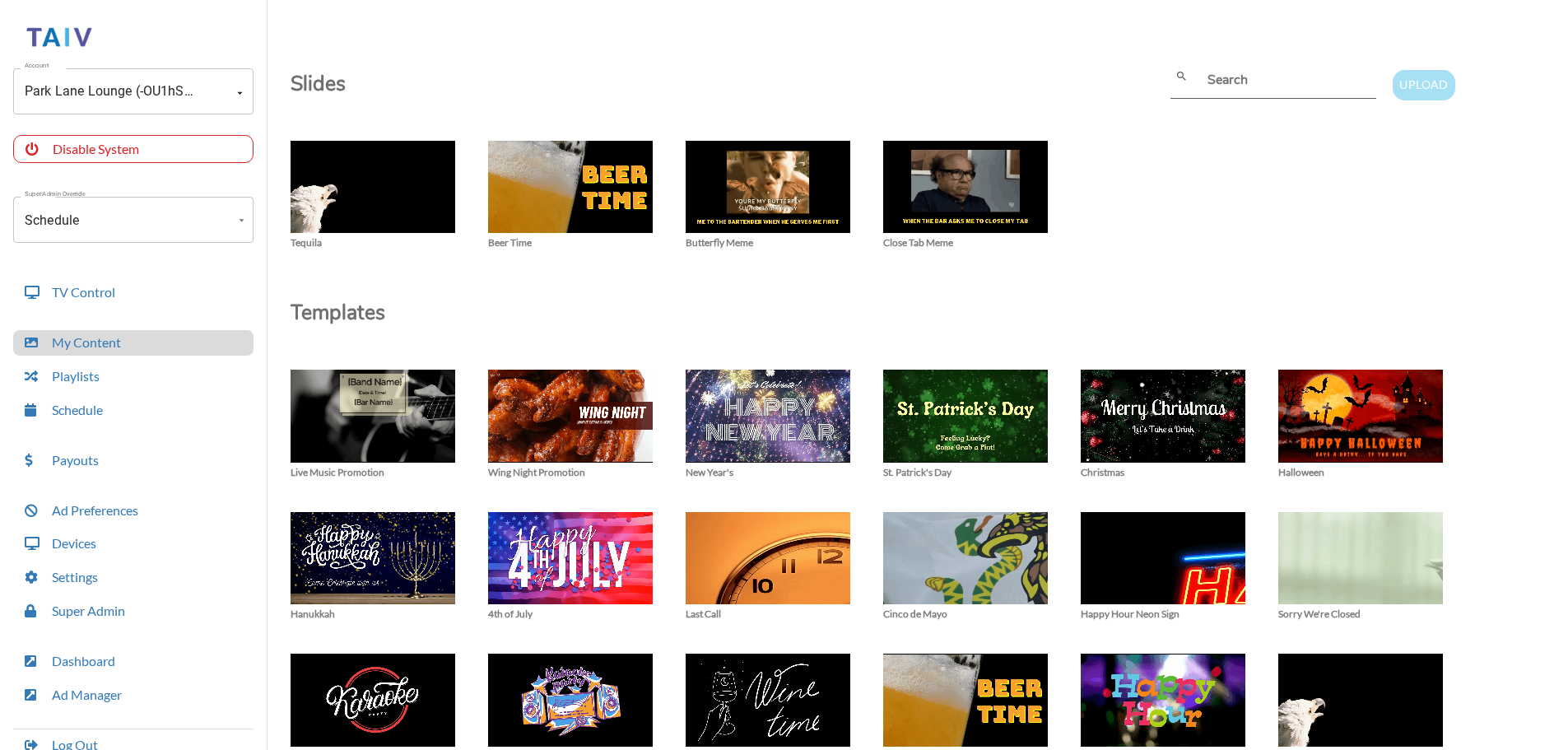 click on "Upload" at bounding box center [1423, 85] 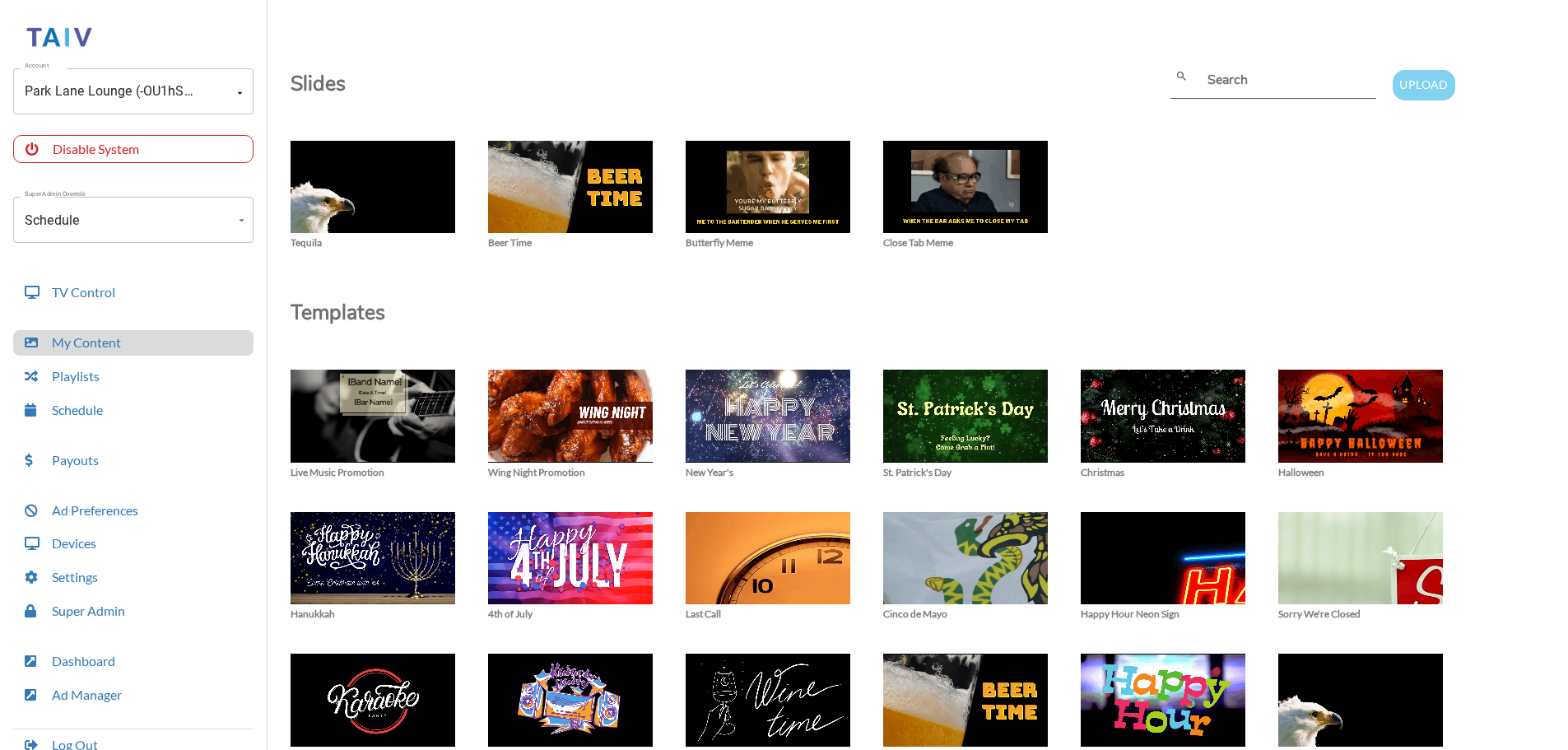 type on "C:\fakepath\3.mp4" 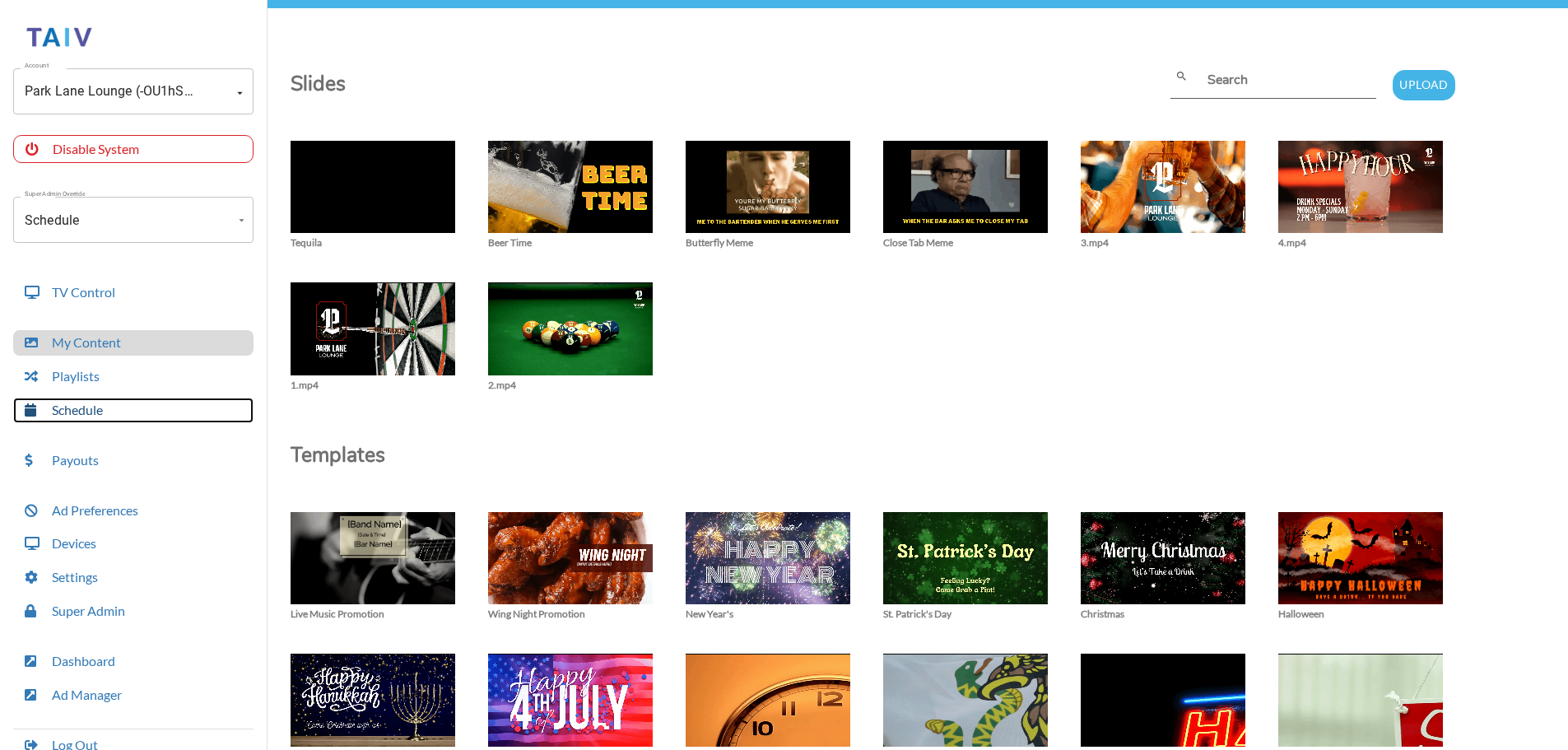 click on "Schedule" at bounding box center [133, 410] 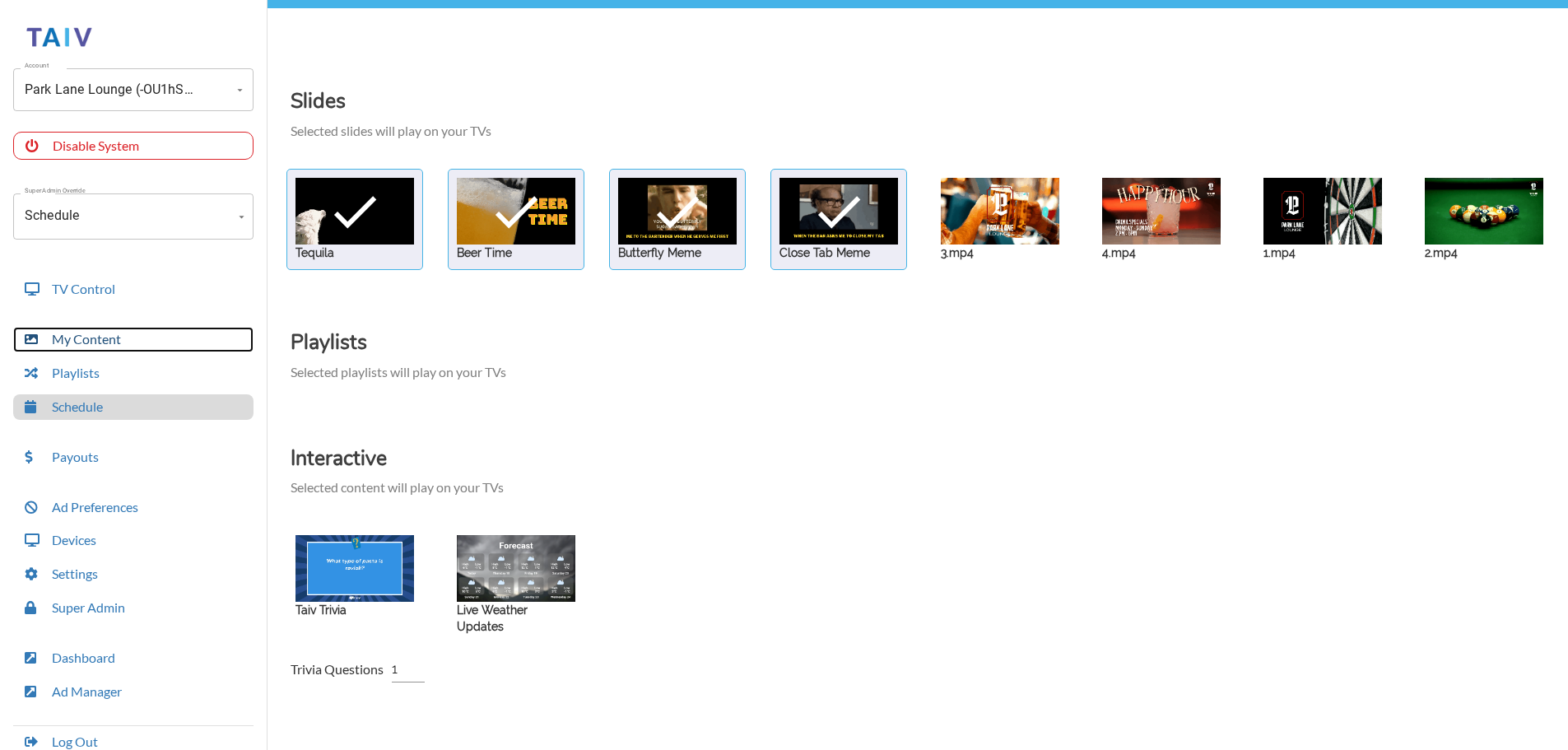 click on "My Content" at bounding box center (133, 339) 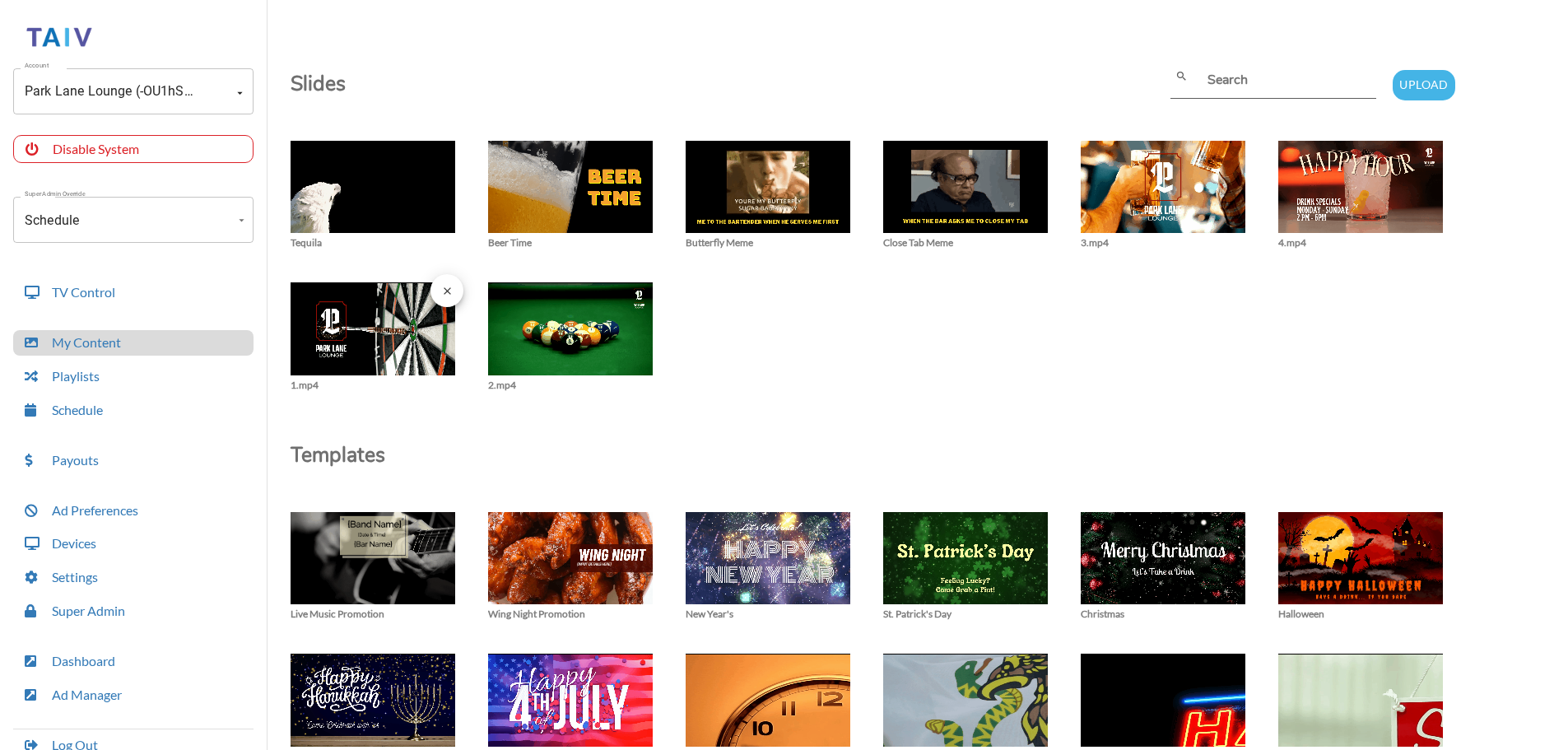 click at bounding box center [373, 195] 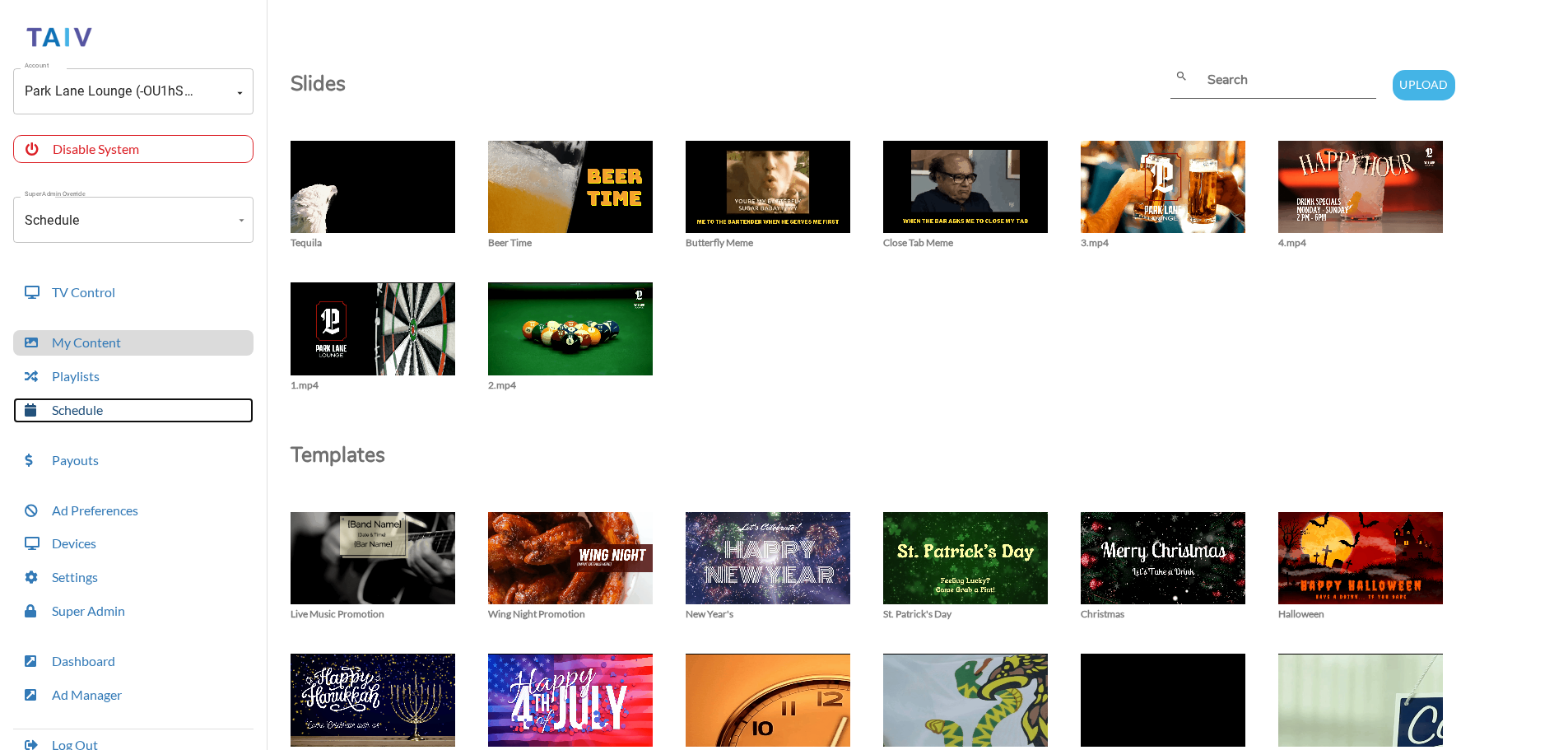 click on "Schedule" at bounding box center [133, 410] 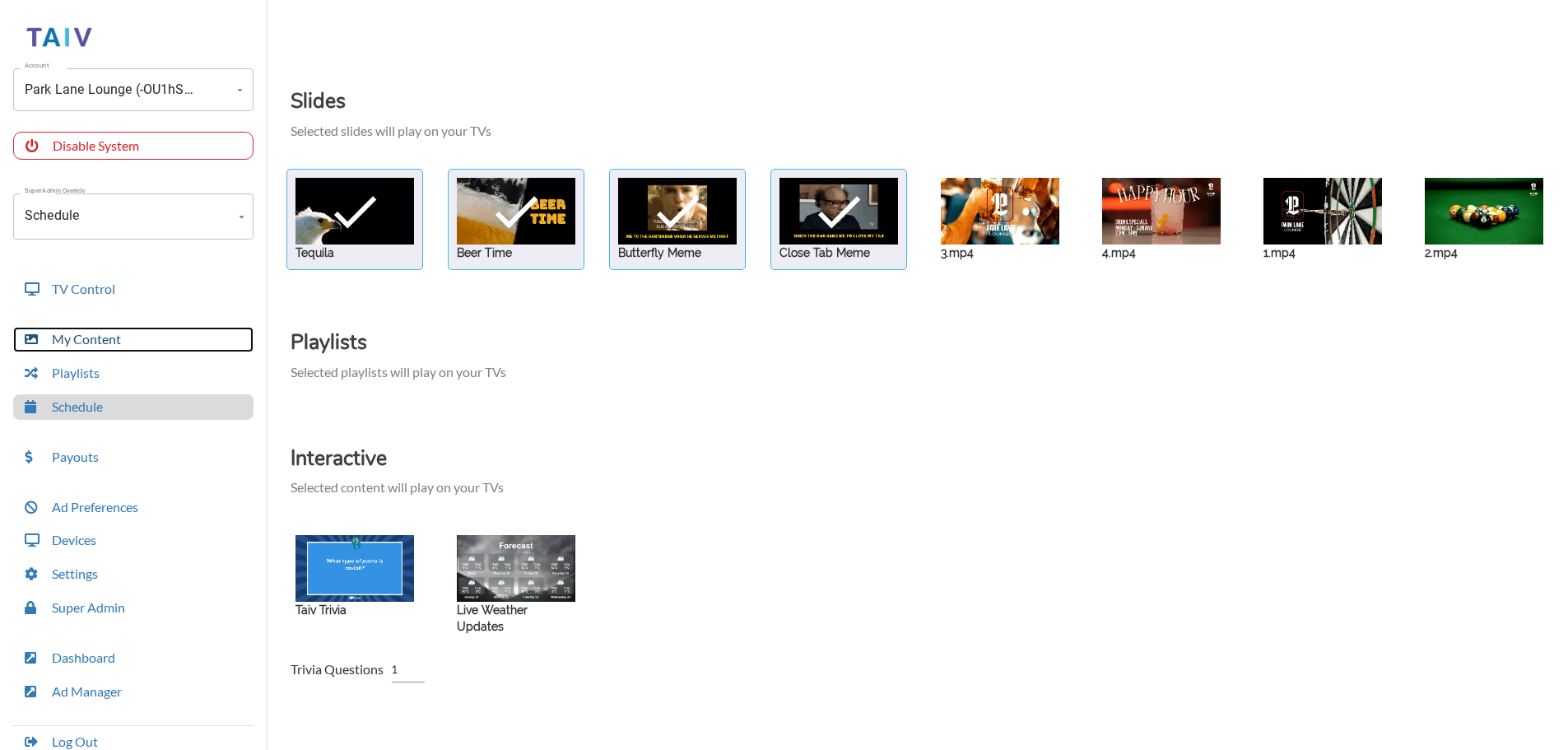 click on "My Content" at bounding box center [133, 339] 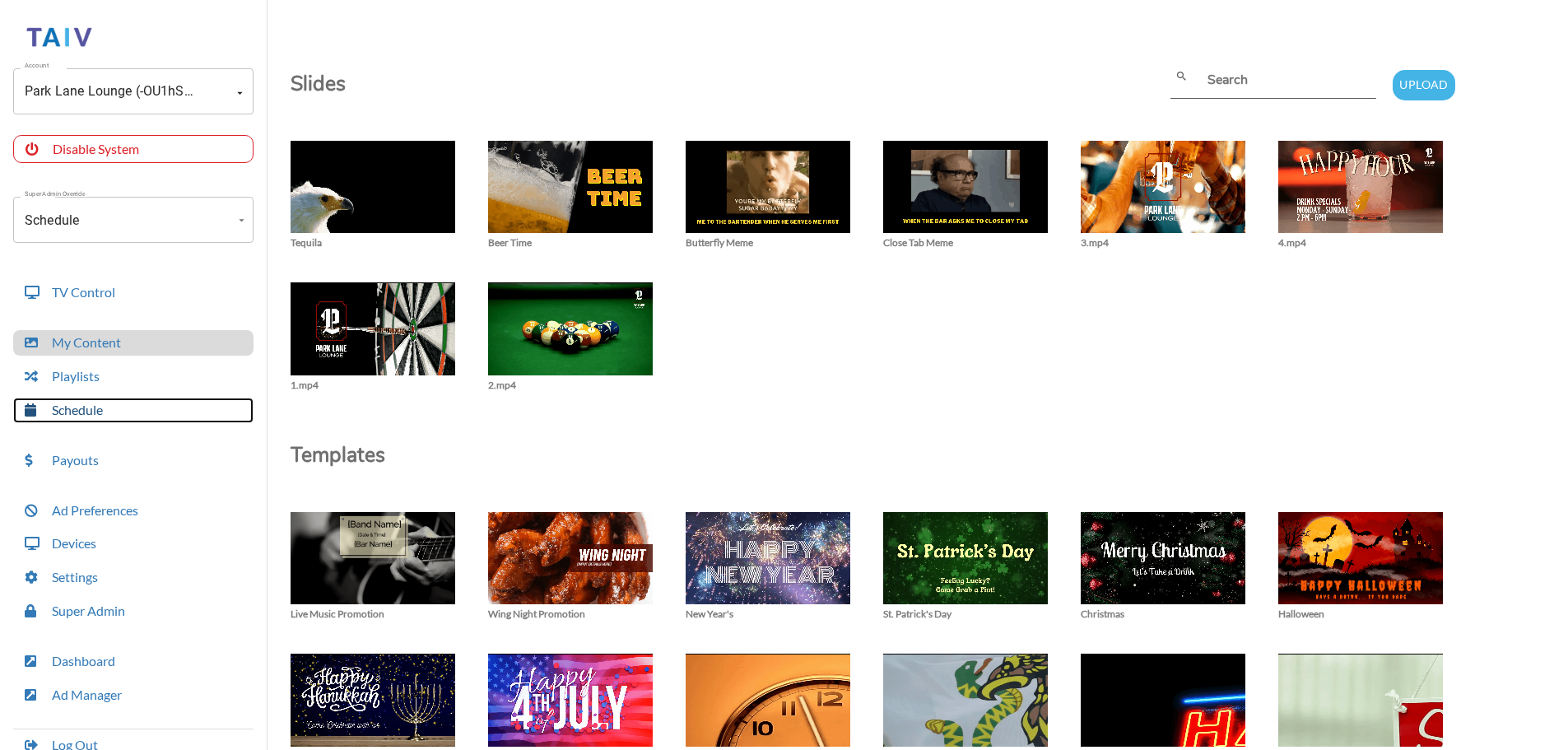 click on "Schedule" at bounding box center (133, 410) 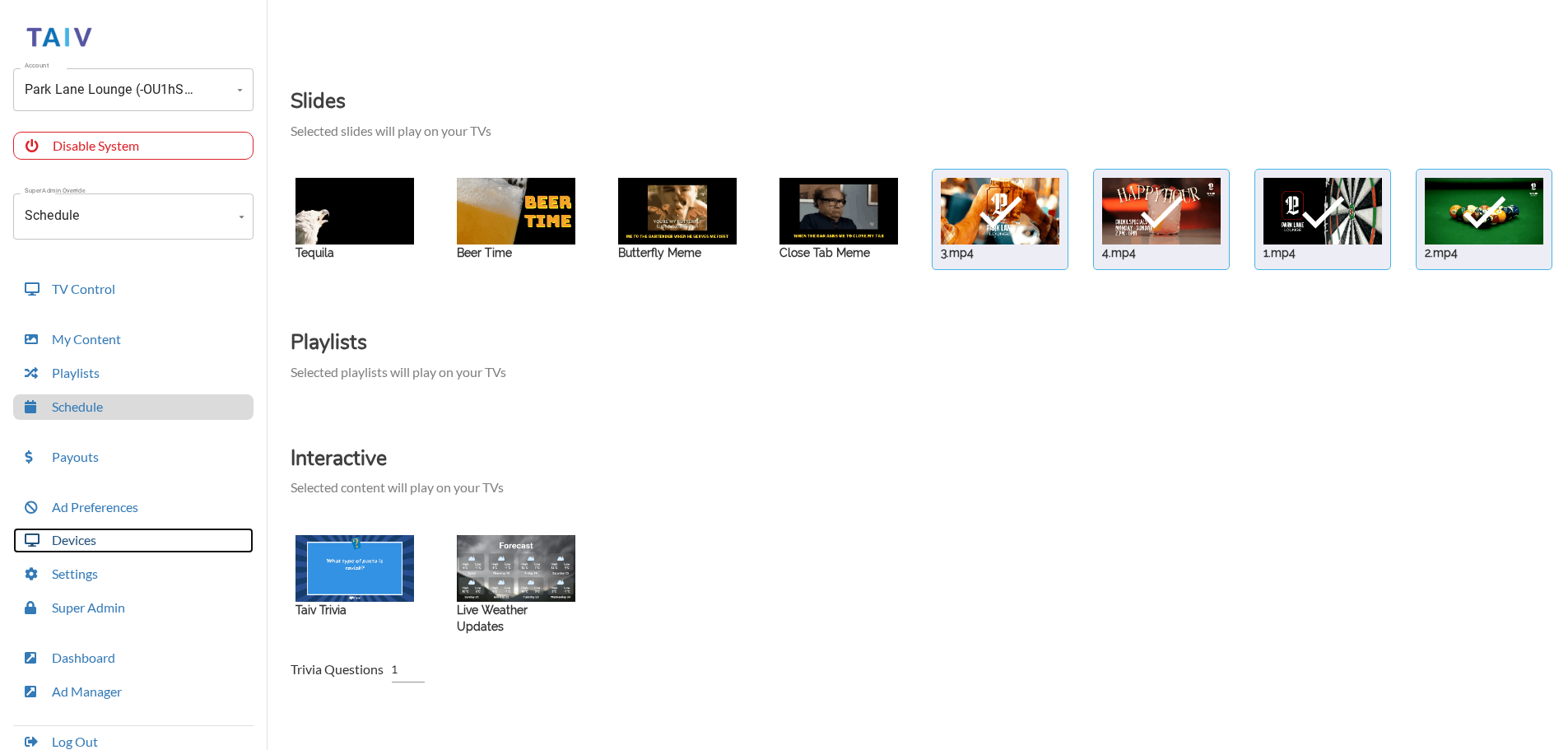 click on "Devices" at bounding box center (133, 540) 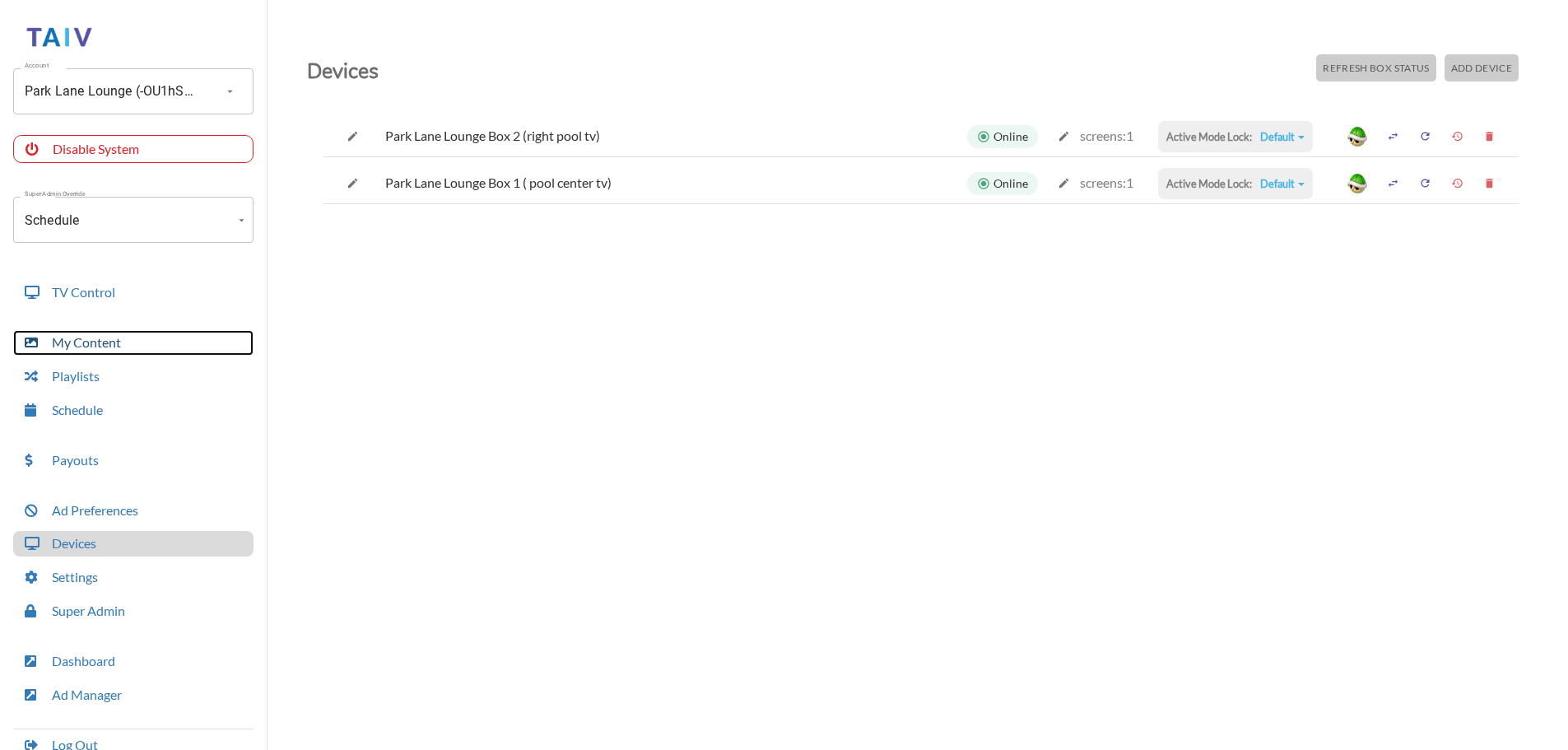 click on "My Content" at bounding box center [133, 342] 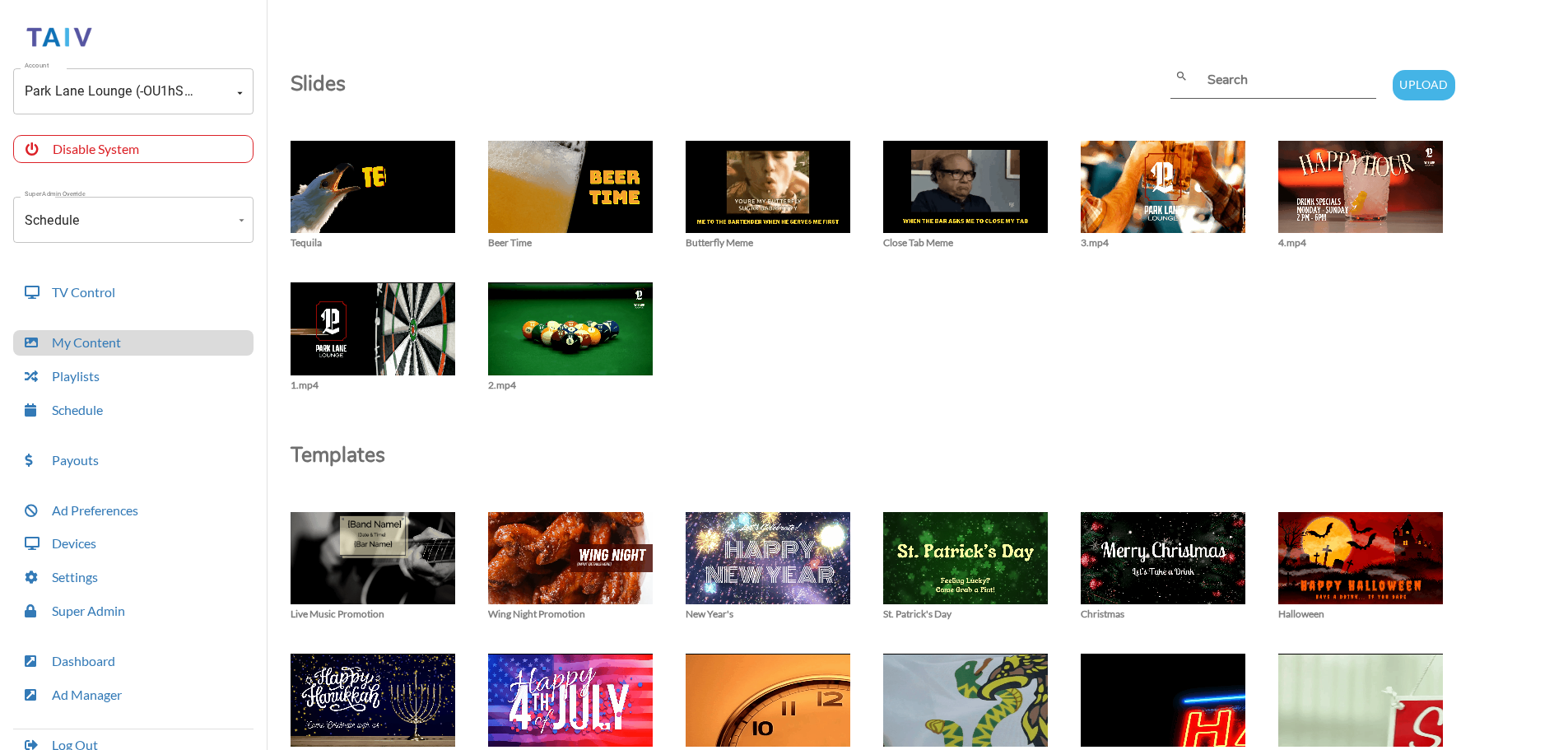 click on "close Tequila close Beer Time close Butterfly Meme close Close Tab Meme close 3.mp4 close 4.mp4 close 1.mp4 close 2.mp4" at bounding box center [921, 266] 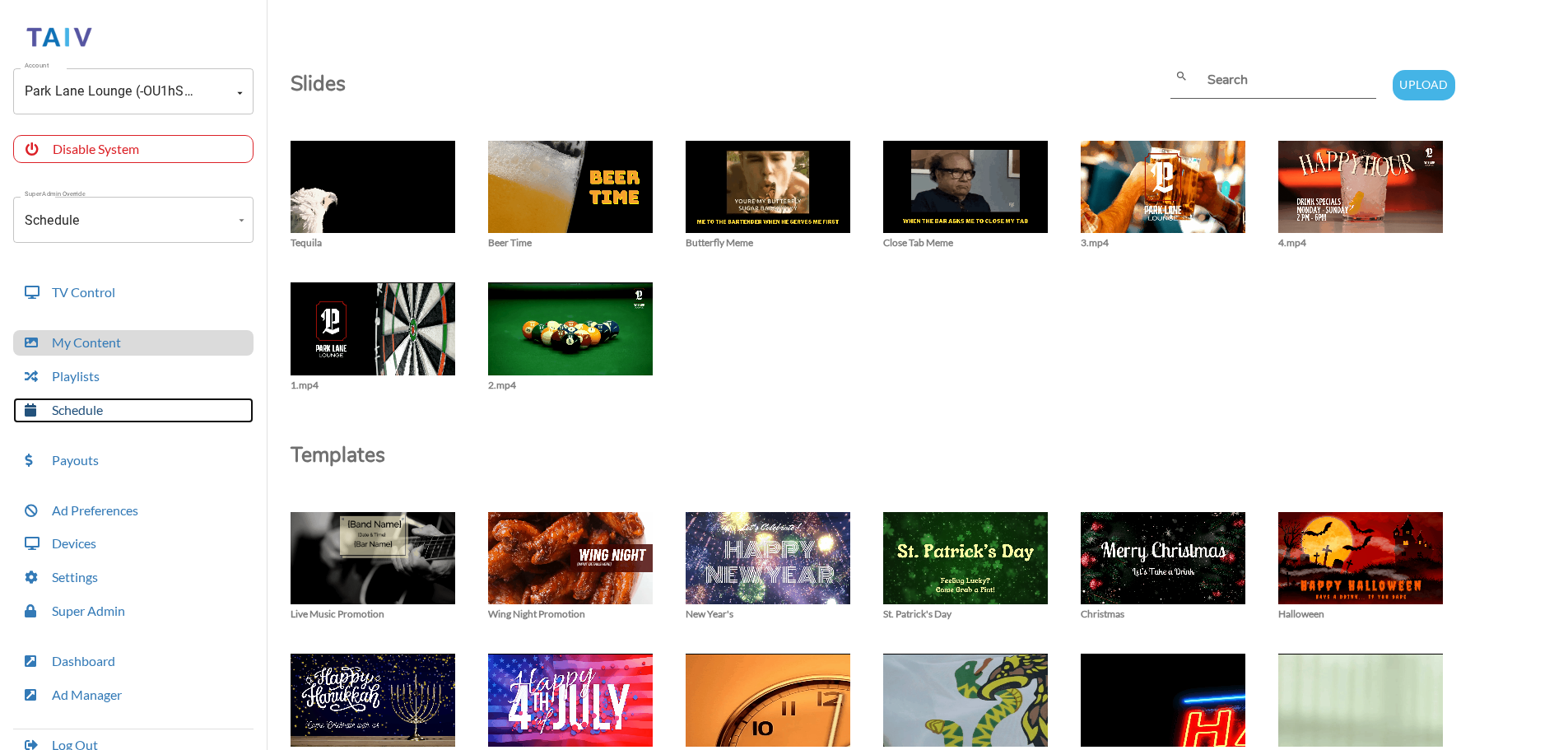 click on "Schedule" at bounding box center [133, 410] 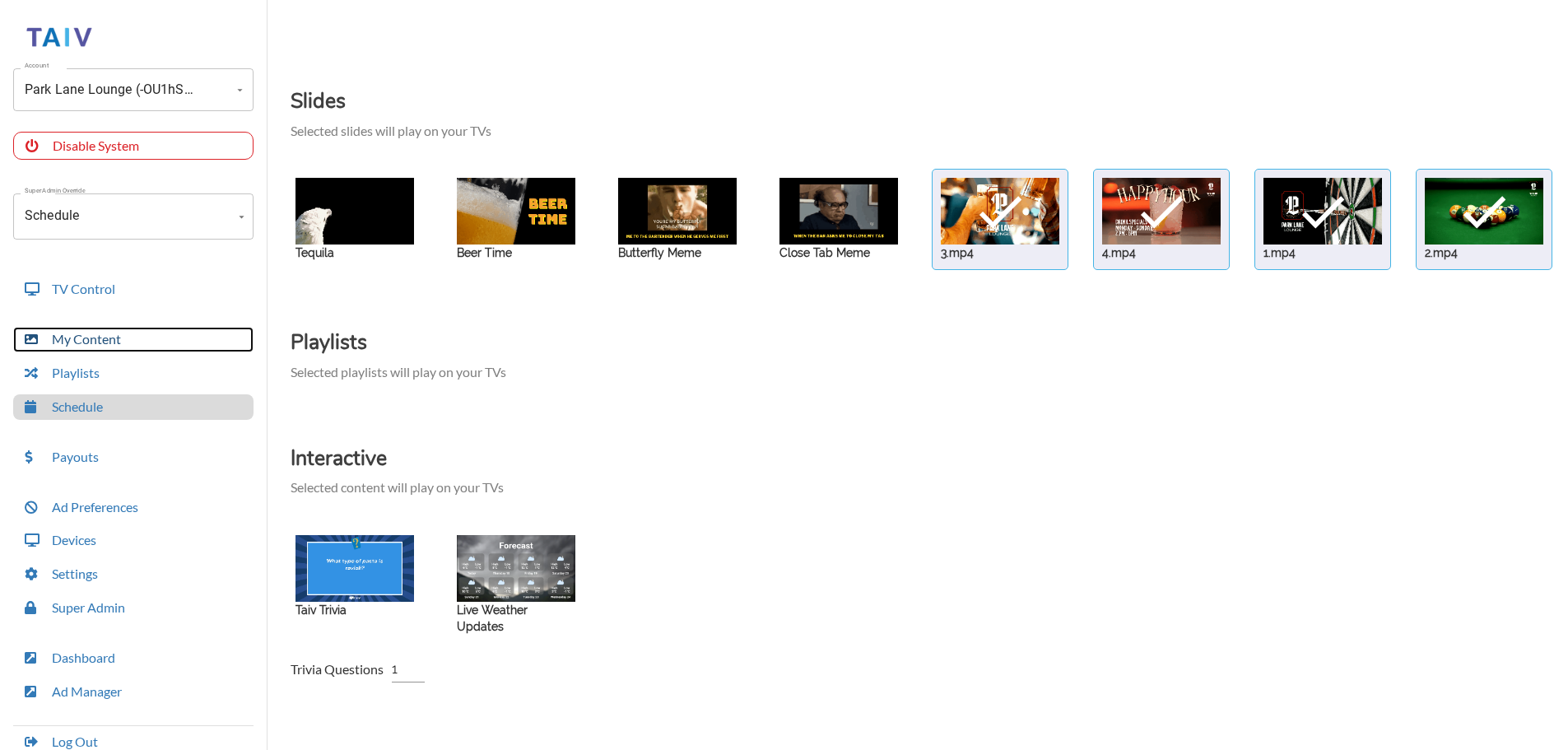 click on "My Content" at bounding box center (133, 339) 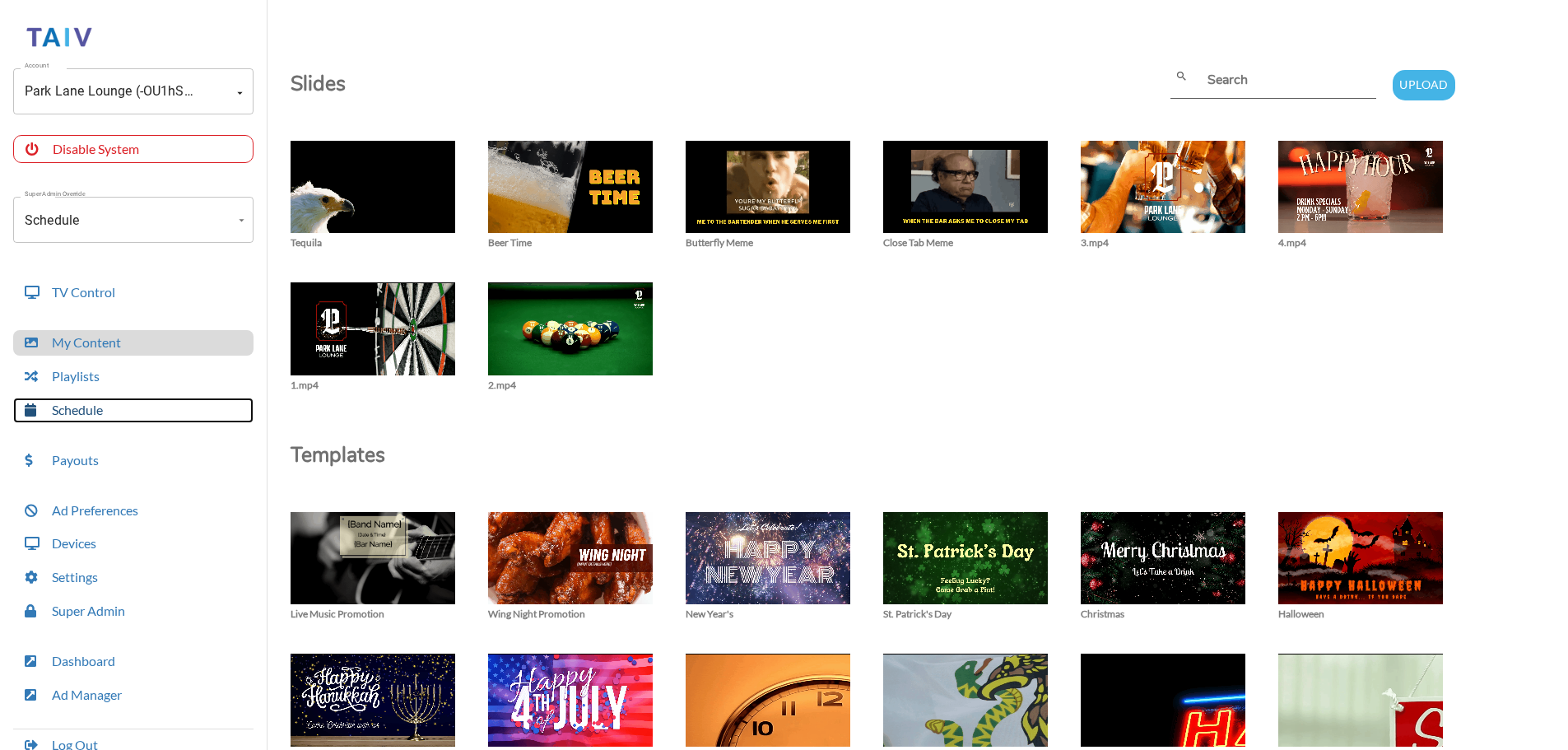 click on "Schedule" at bounding box center (133, 410) 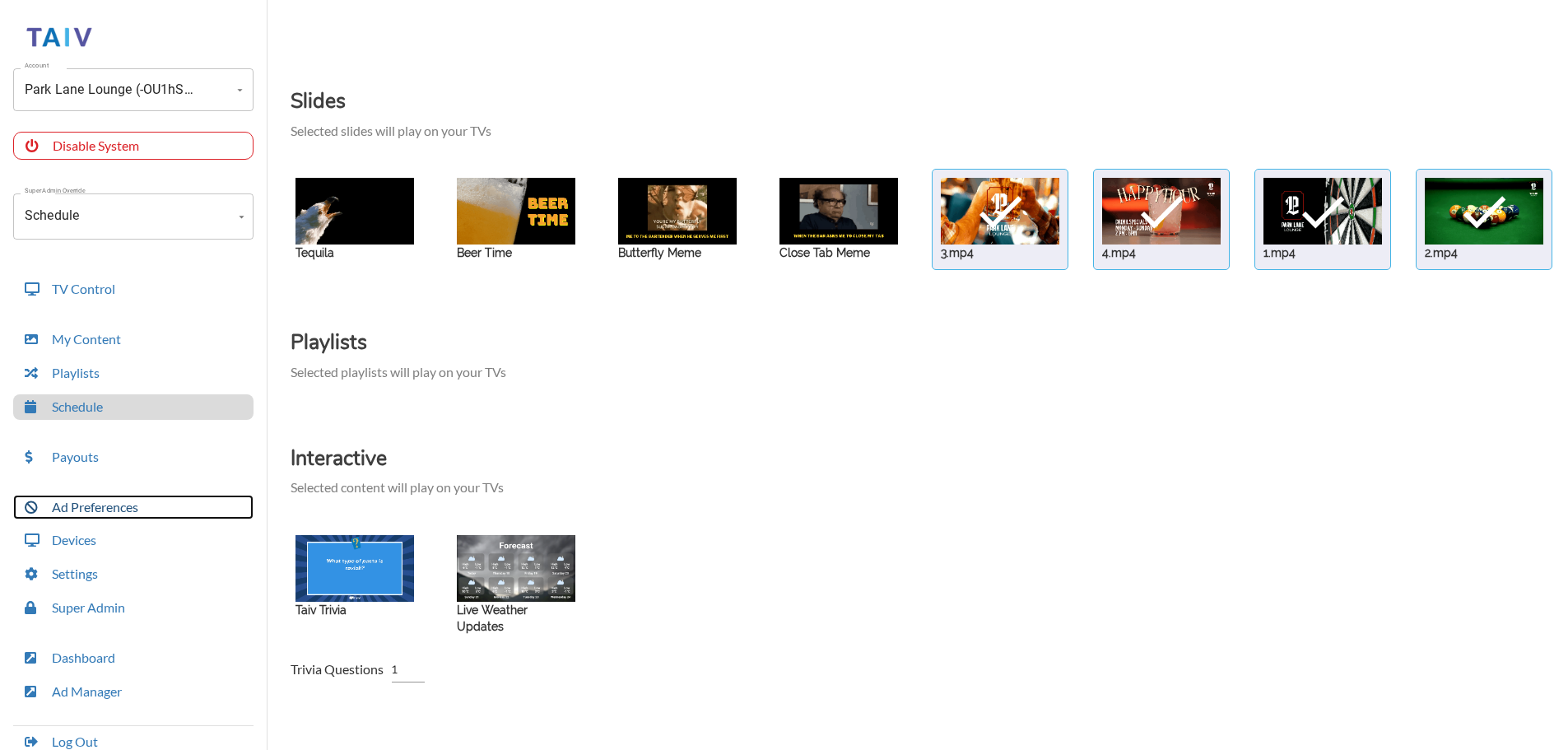 click on "Ad Preferences" at bounding box center [133, 507] 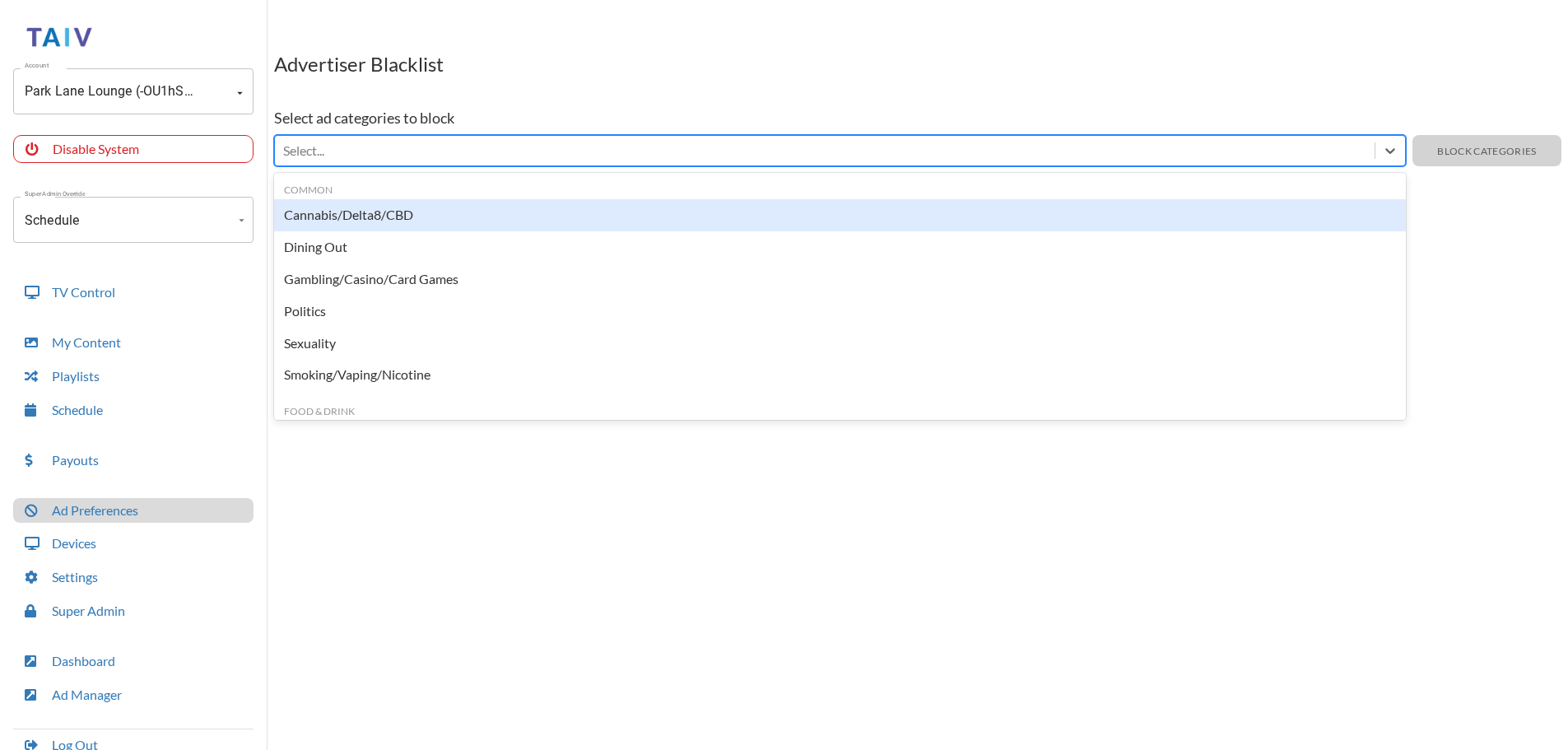 click at bounding box center [825, 151] 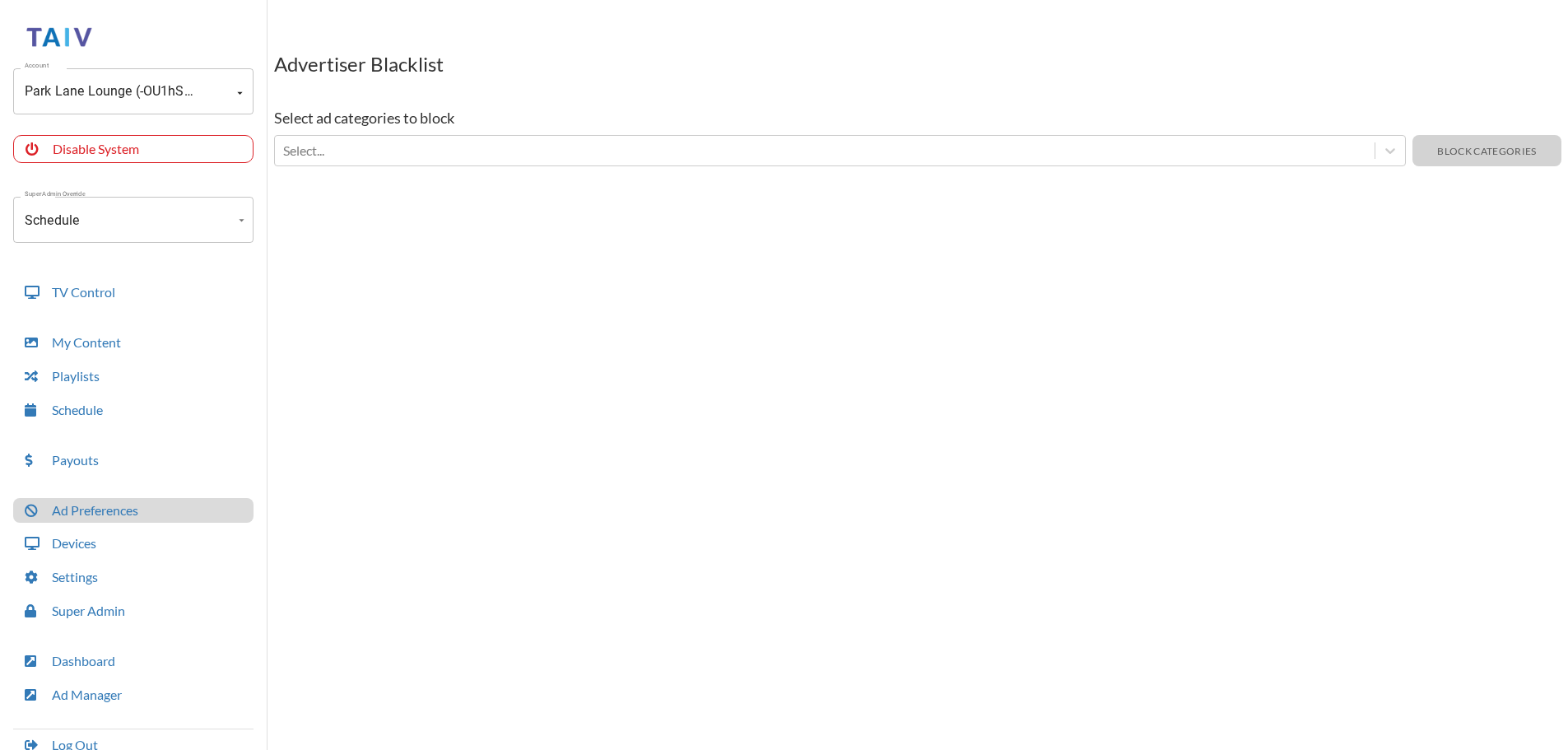 click on "Advertiser Blacklist Select ad categories to block Select... Block Categories" at bounding box center (921, 428) 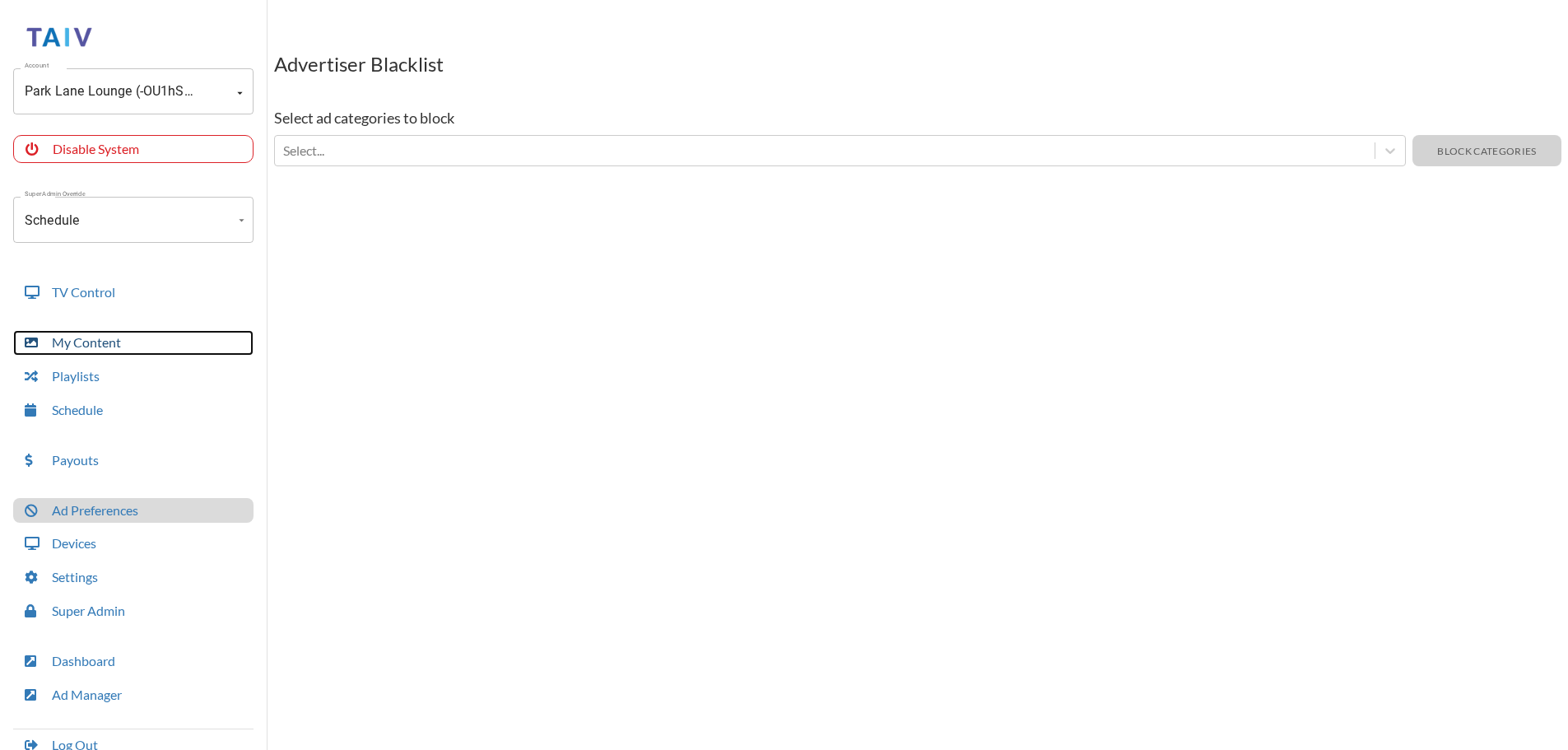 click on "My Content" at bounding box center [133, 342] 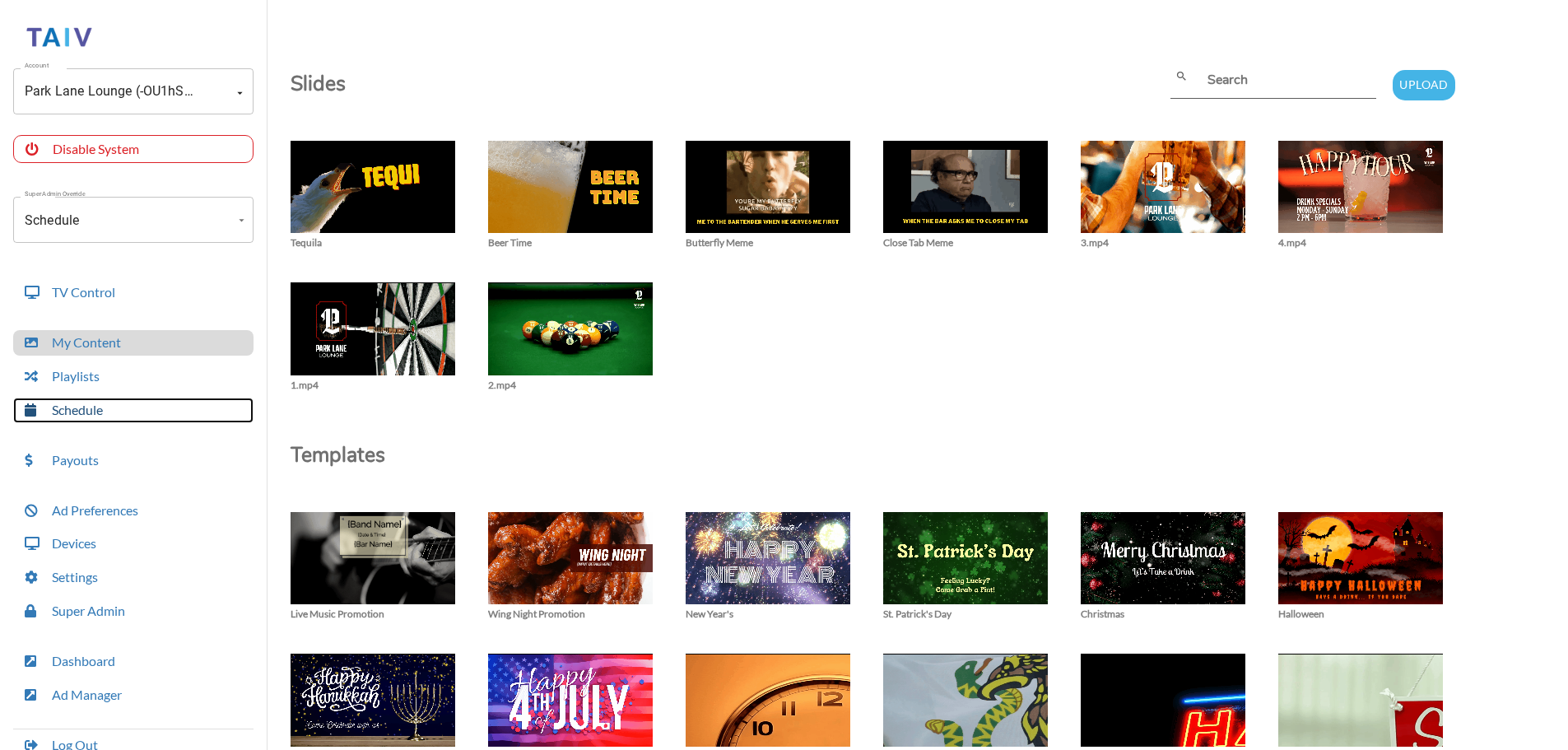 click on "Schedule" at bounding box center (133, 410) 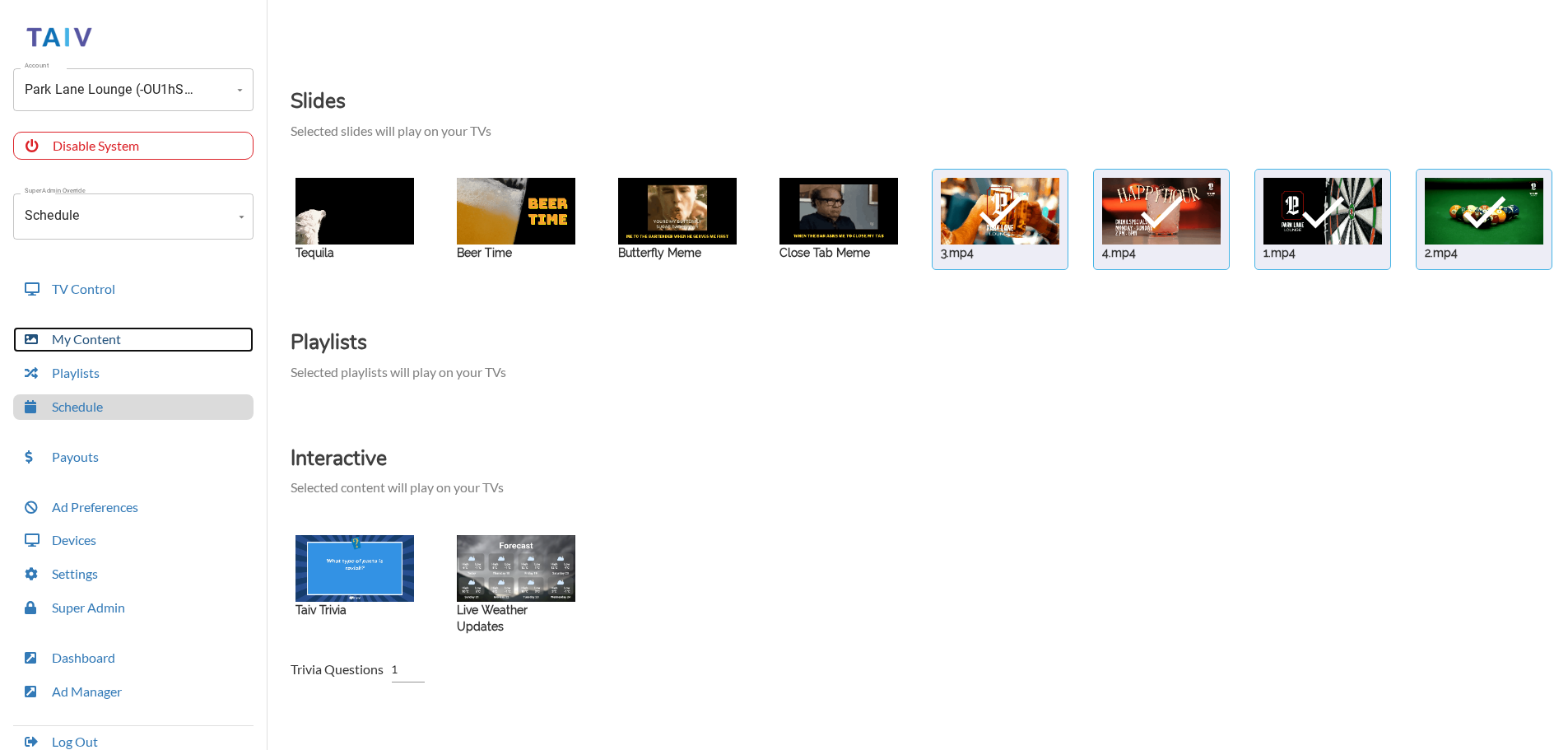 click on "My Content" at bounding box center [133, 339] 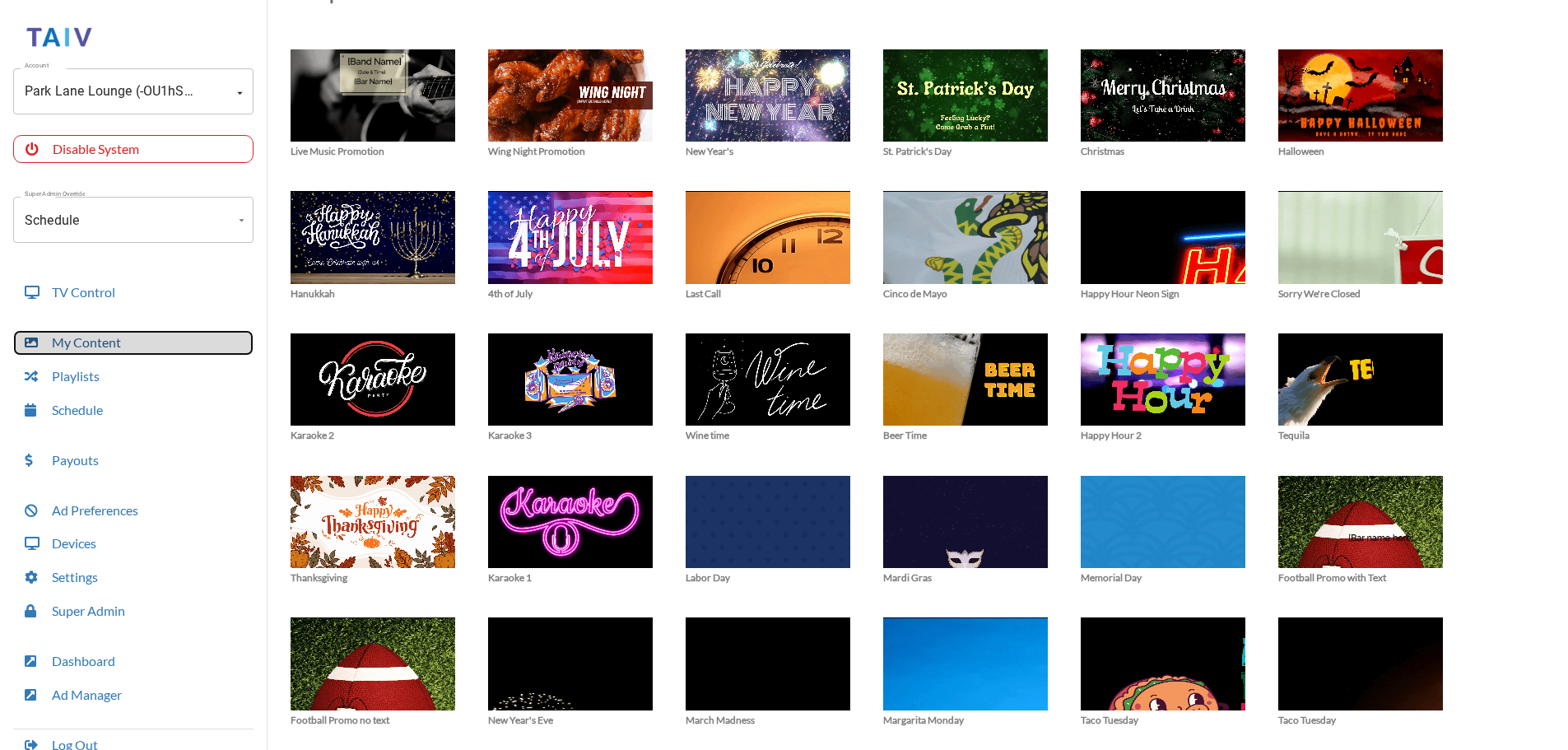 scroll, scrollTop: 216, scrollLeft: 0, axis: vertical 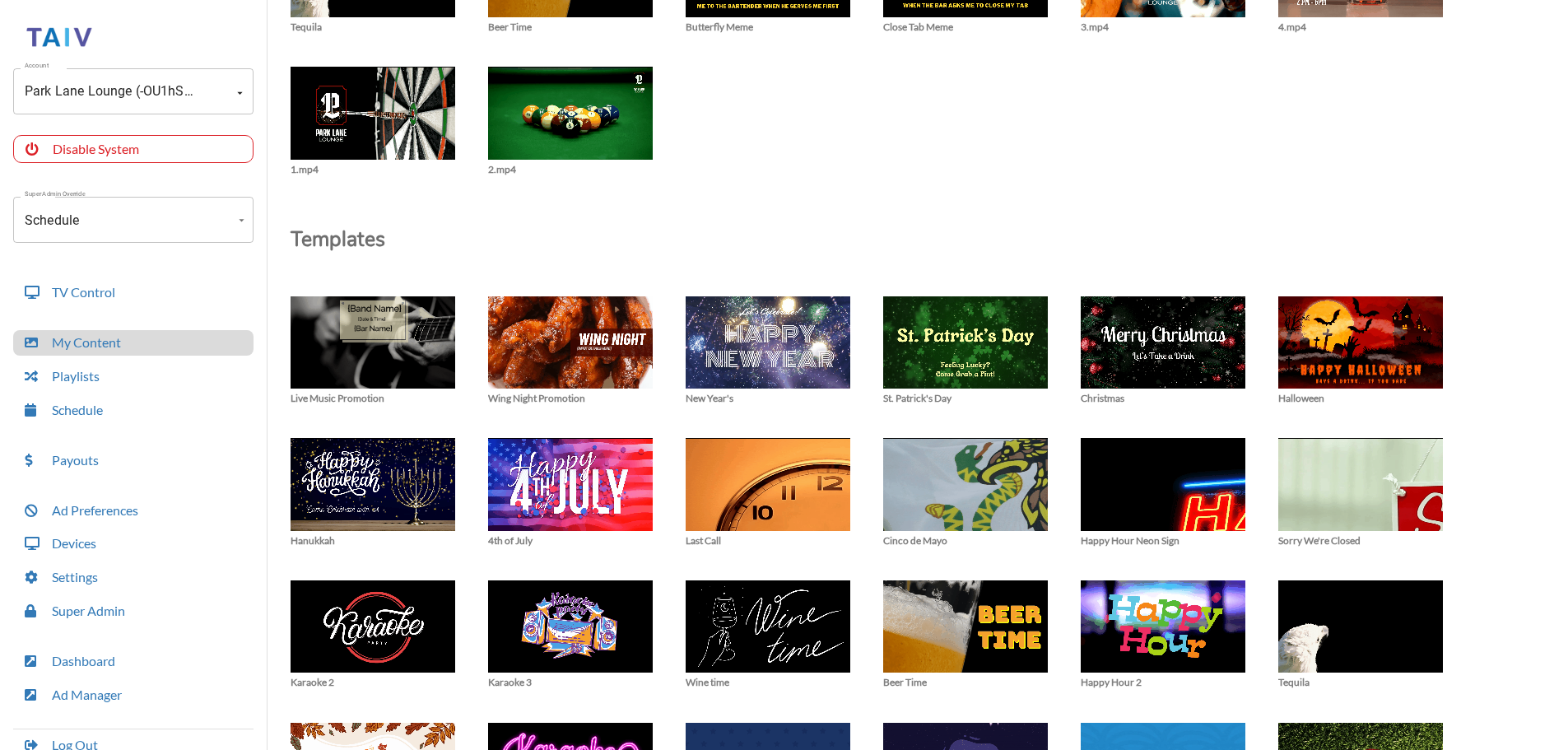 click on "close Tequila close Beer Time close Butterfly Meme close Close Tab Meme close 3.mp4 close 4.mp4 close 1.mp4 close 2.mp4" at bounding box center [921, 50] 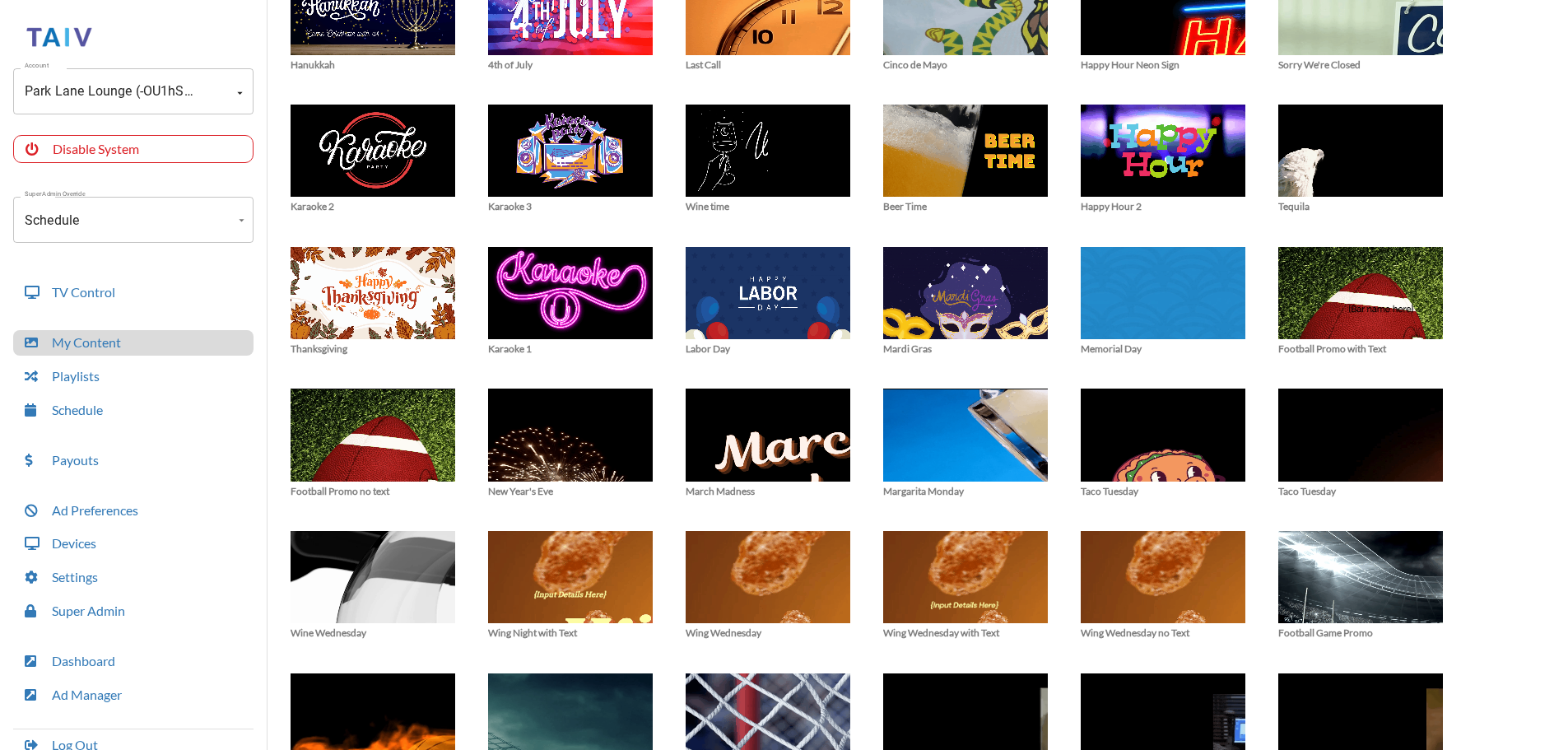 scroll, scrollTop: 957, scrollLeft: 0, axis: vertical 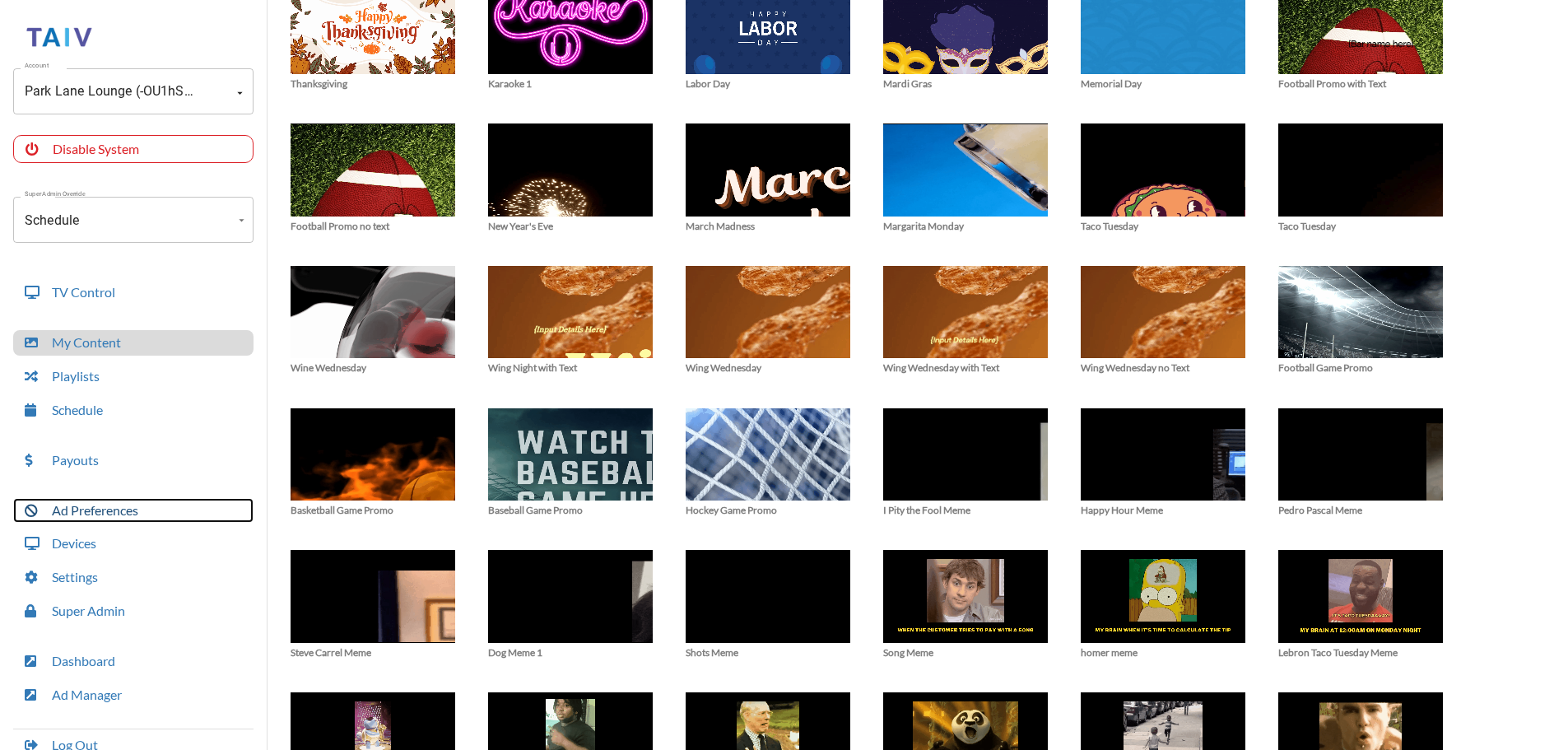click on "Ad Preferences" at bounding box center (133, 510) 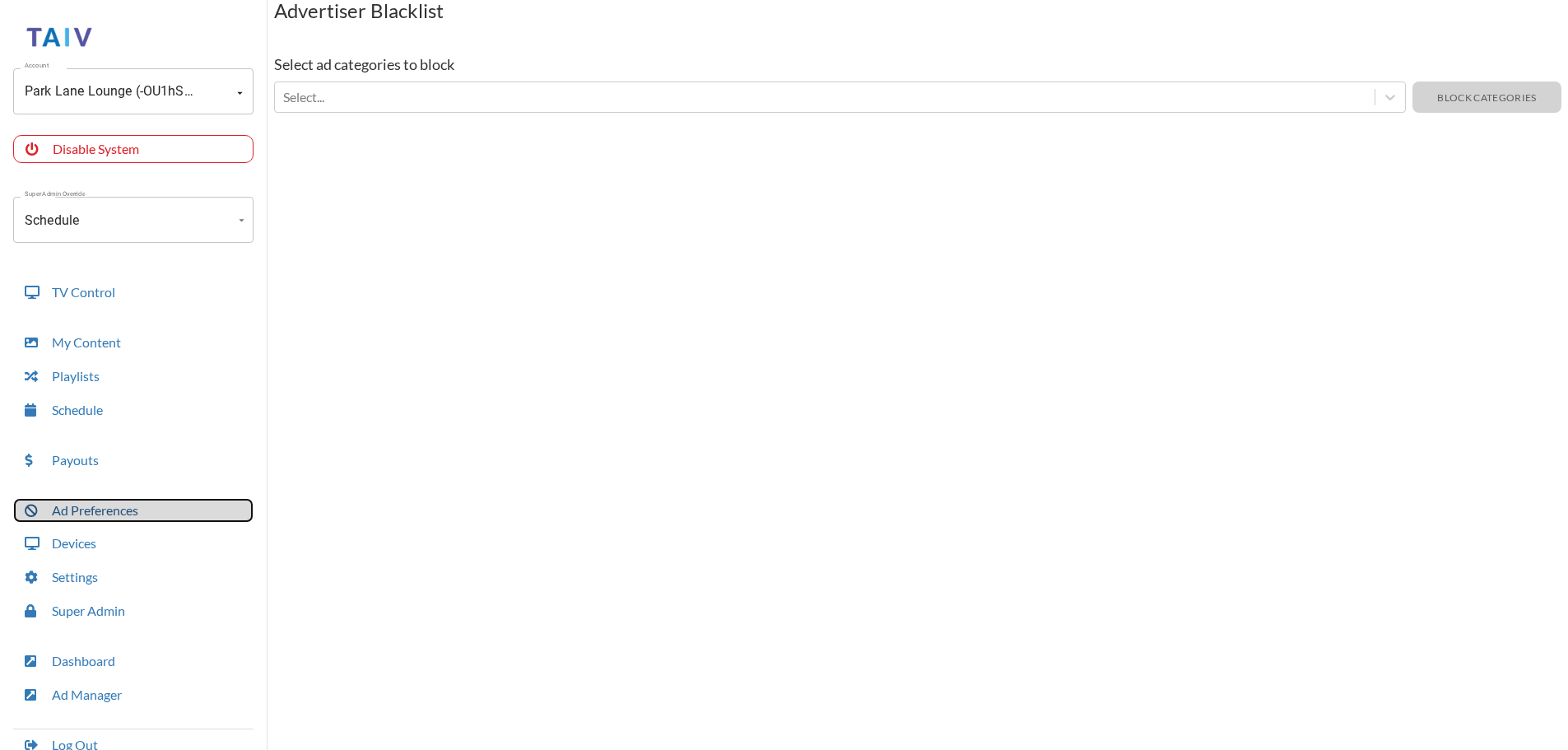 scroll, scrollTop: 54, scrollLeft: 0, axis: vertical 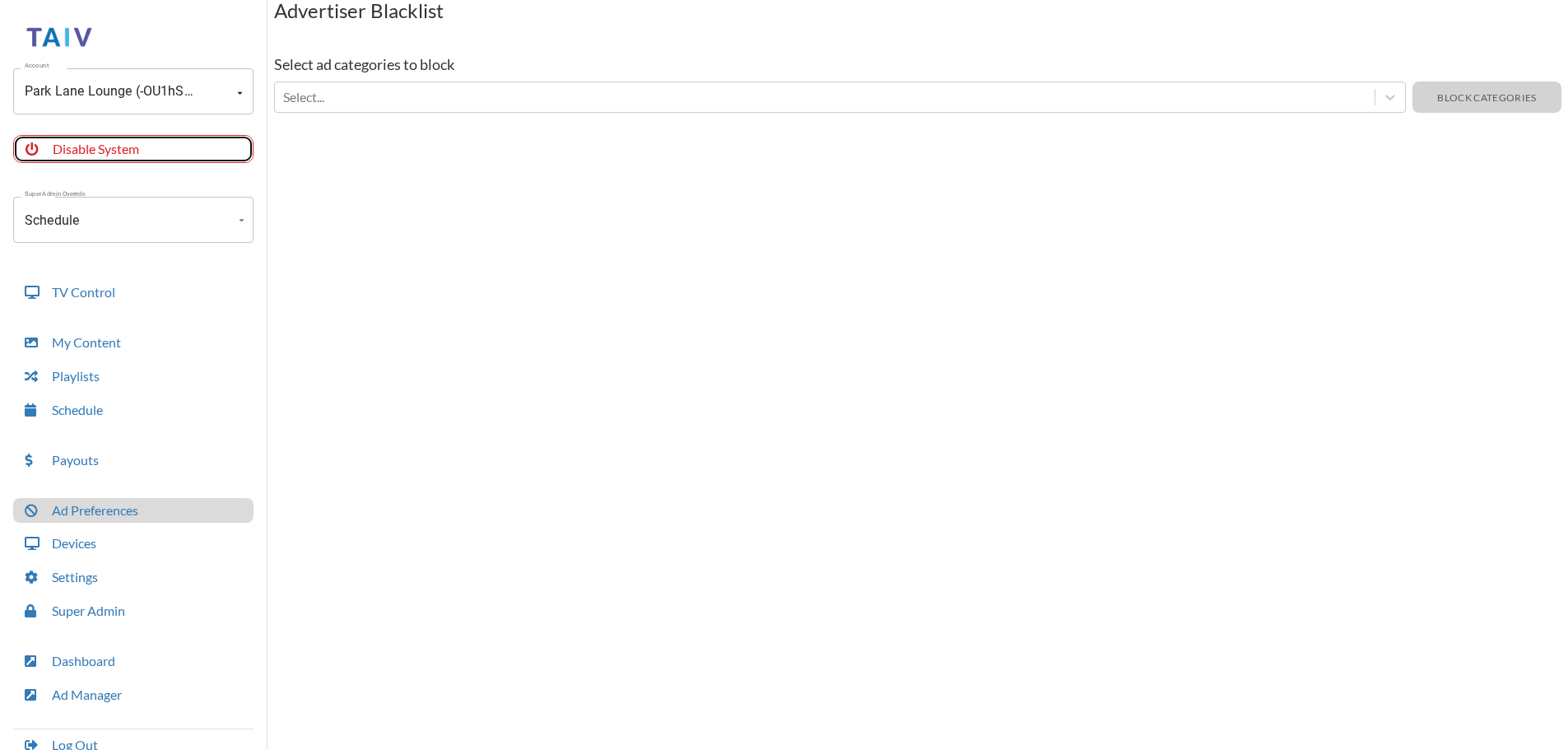 click on "Disable System" at bounding box center (133, 149) 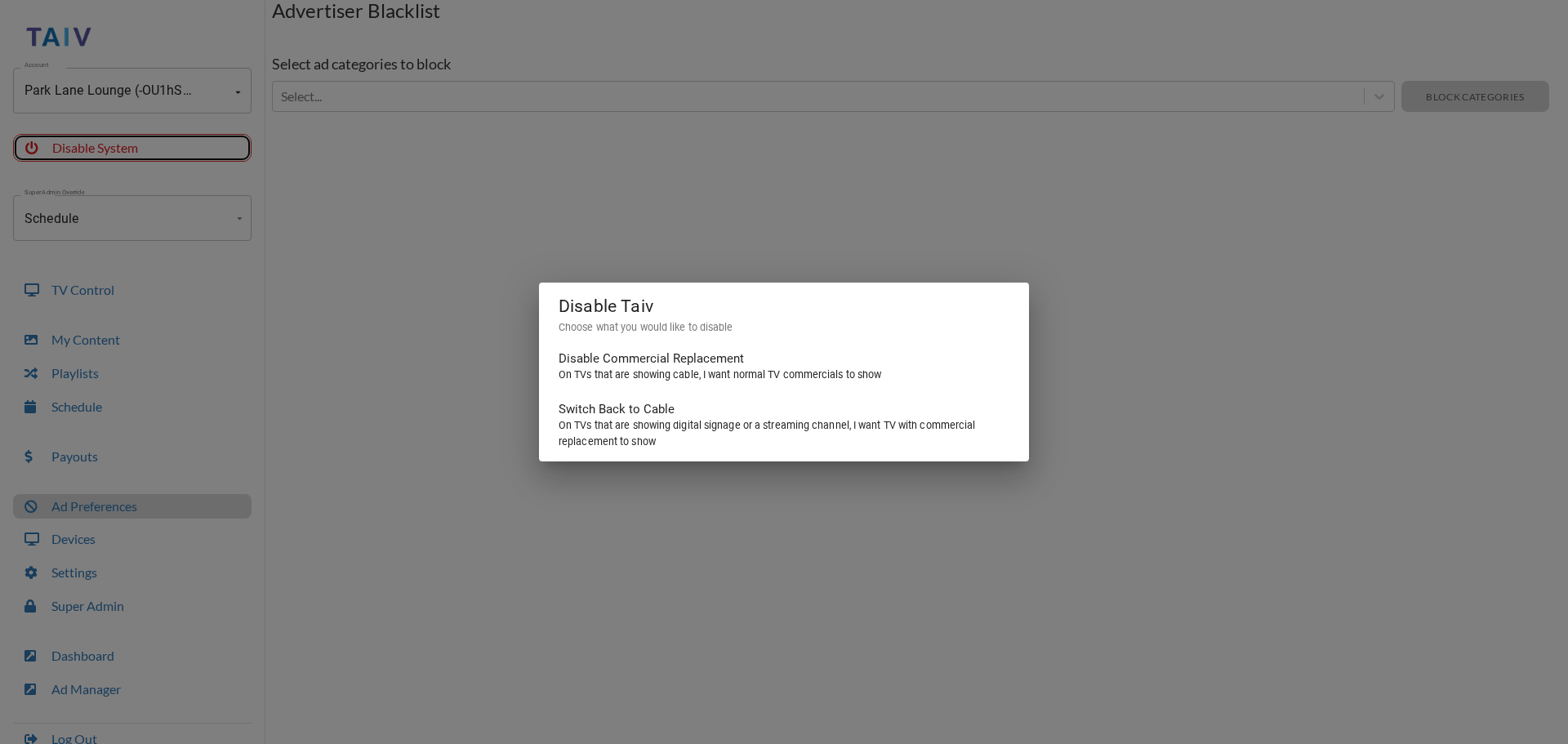 click on "Disable Taiv Choose what you would like to disable   Disable Commercial Replacement   On TVs that are showing cable, I want normal TV commercials to show   Switch Back to Cable   On TVs that are showing digital signage or a streaming channel, I want TV with commercial replacement to show" at bounding box center (784, 372) 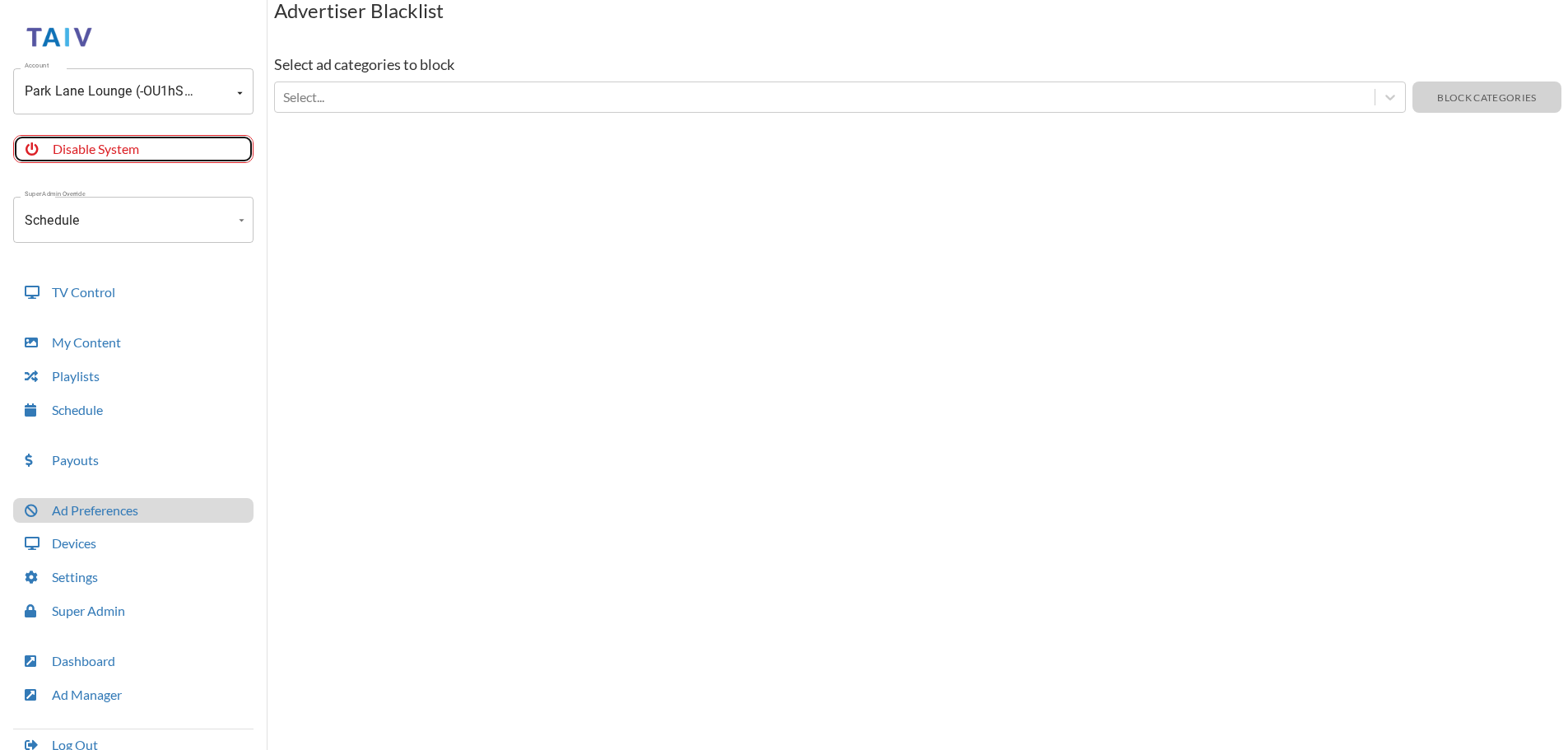 click on "Disable System" at bounding box center (133, 149) 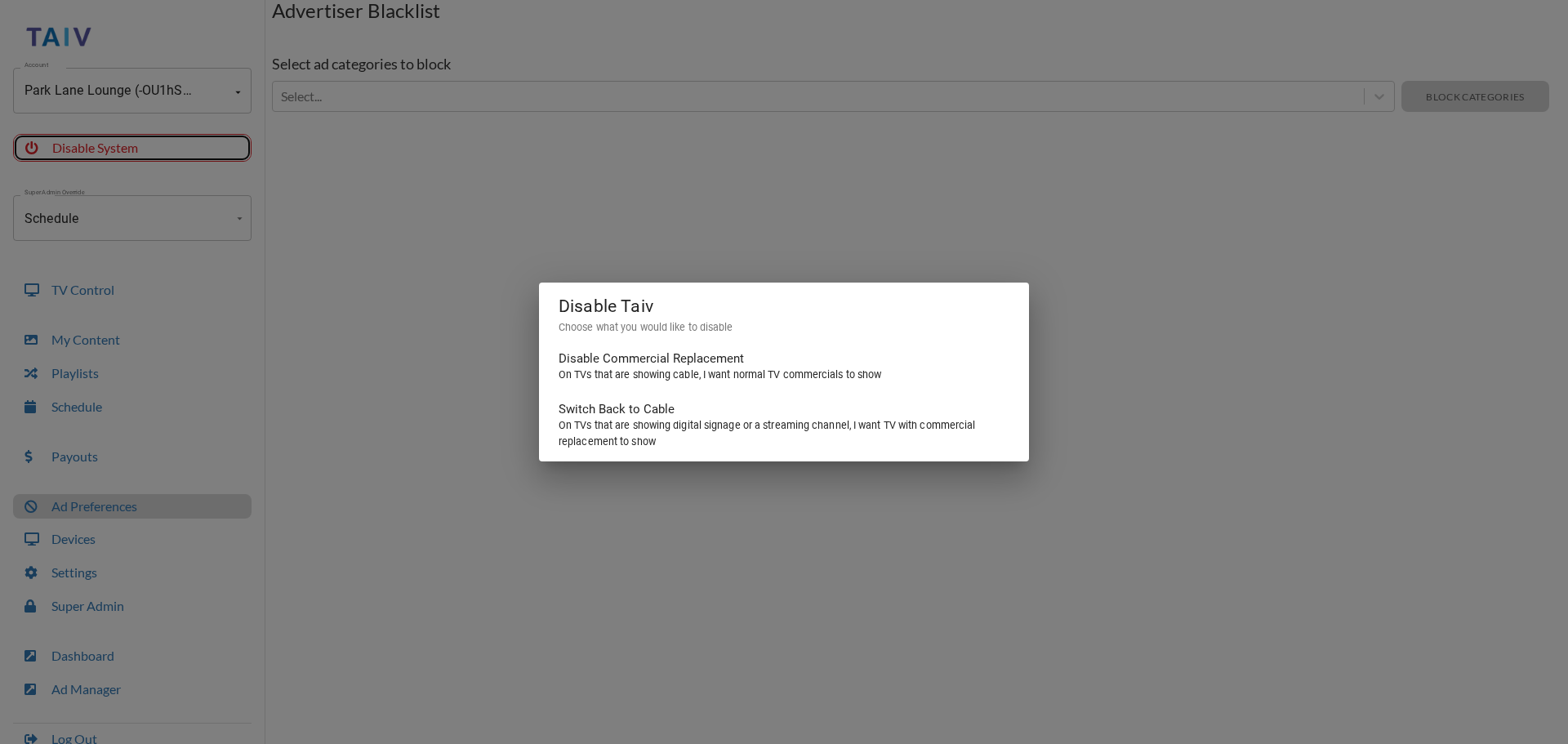 click on "Disable Taiv Choose what you would like to disable   Disable Commercial Replacement   On TVs that are showing cable, I want normal TV commercials to show   Switch Back to Cable   On TVs that are showing digital signage or a streaming channel, I want TV with commercial replacement to show" at bounding box center [784, 372] 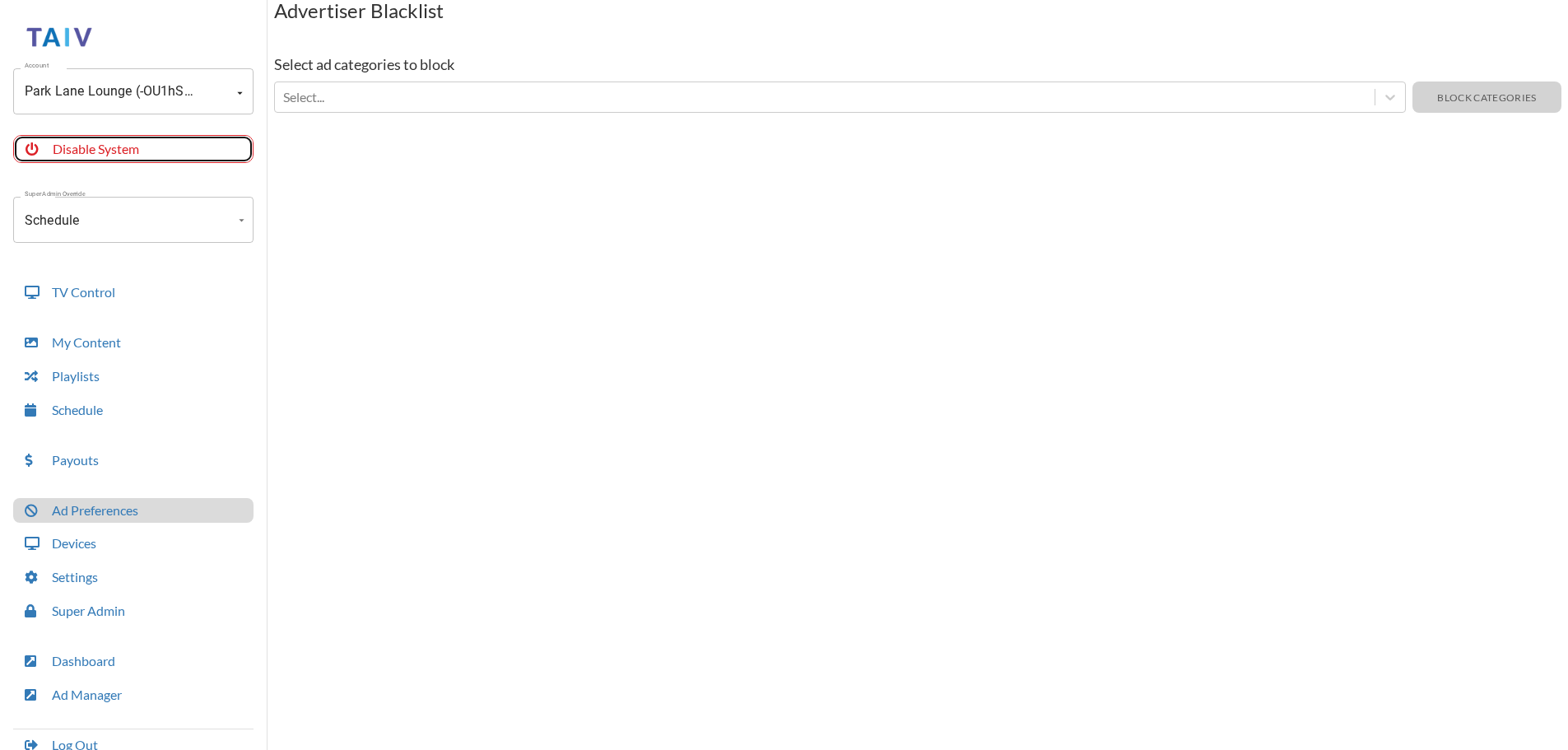 click on "Disable System" at bounding box center (133, 149) 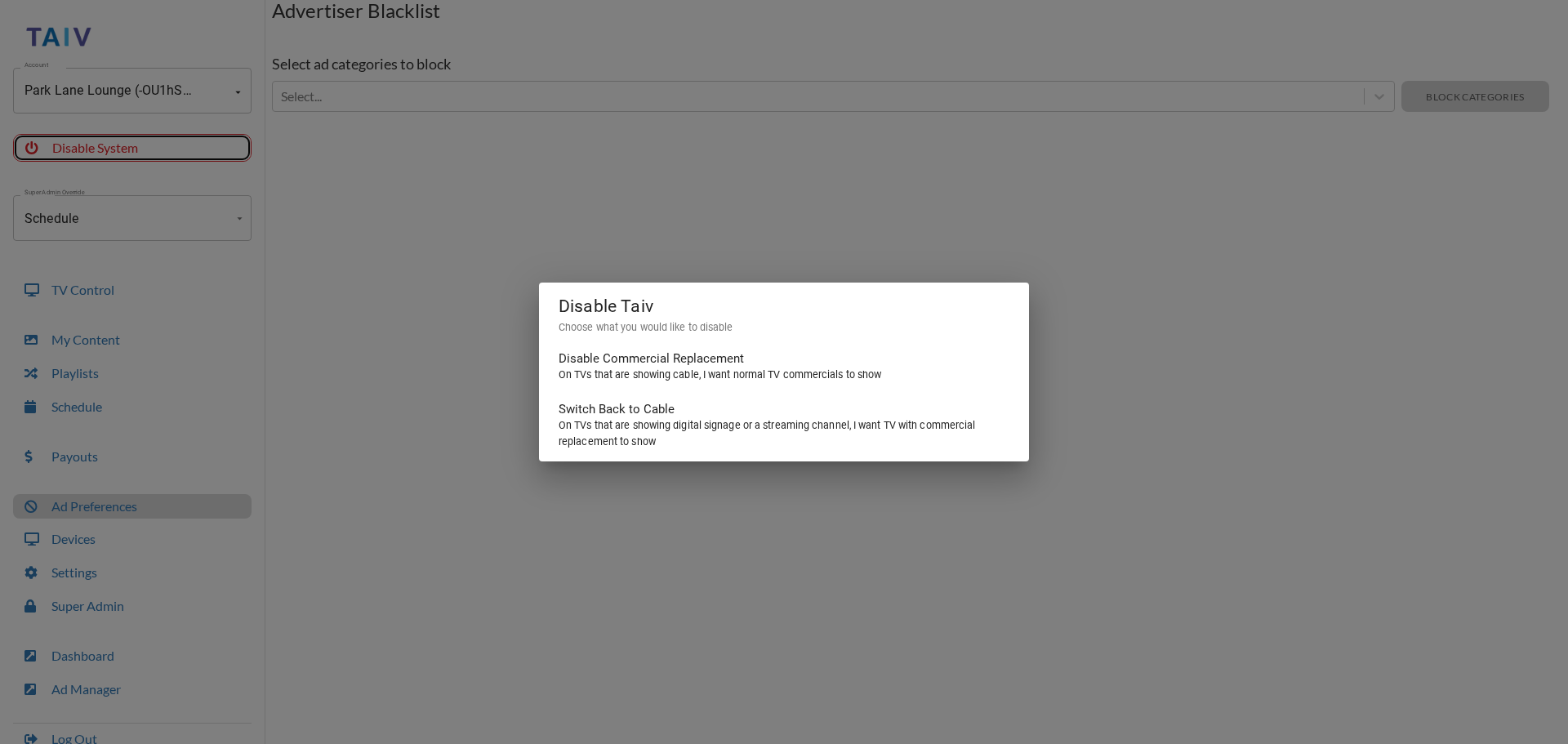 click on "Disable Taiv Choose what you would like to disable   Disable Commercial Replacement   On TVs that are showing cable, I want normal TV commercials to show   Switch Back to Cable   On TVs that are showing digital signage or a streaming channel, I want TV with commercial replacement to show" at bounding box center [784, 372] 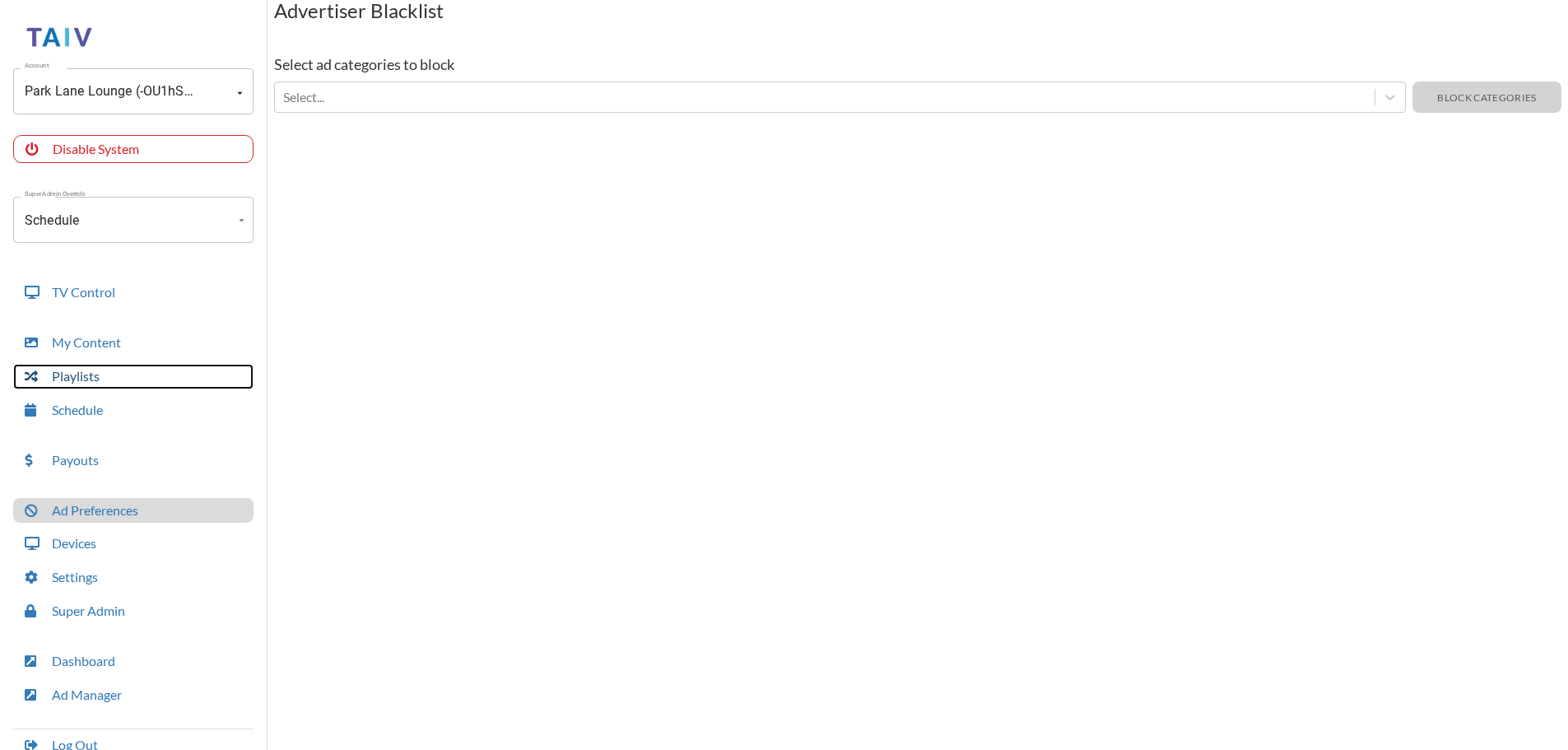 click on "Playlists" at bounding box center (133, 376) 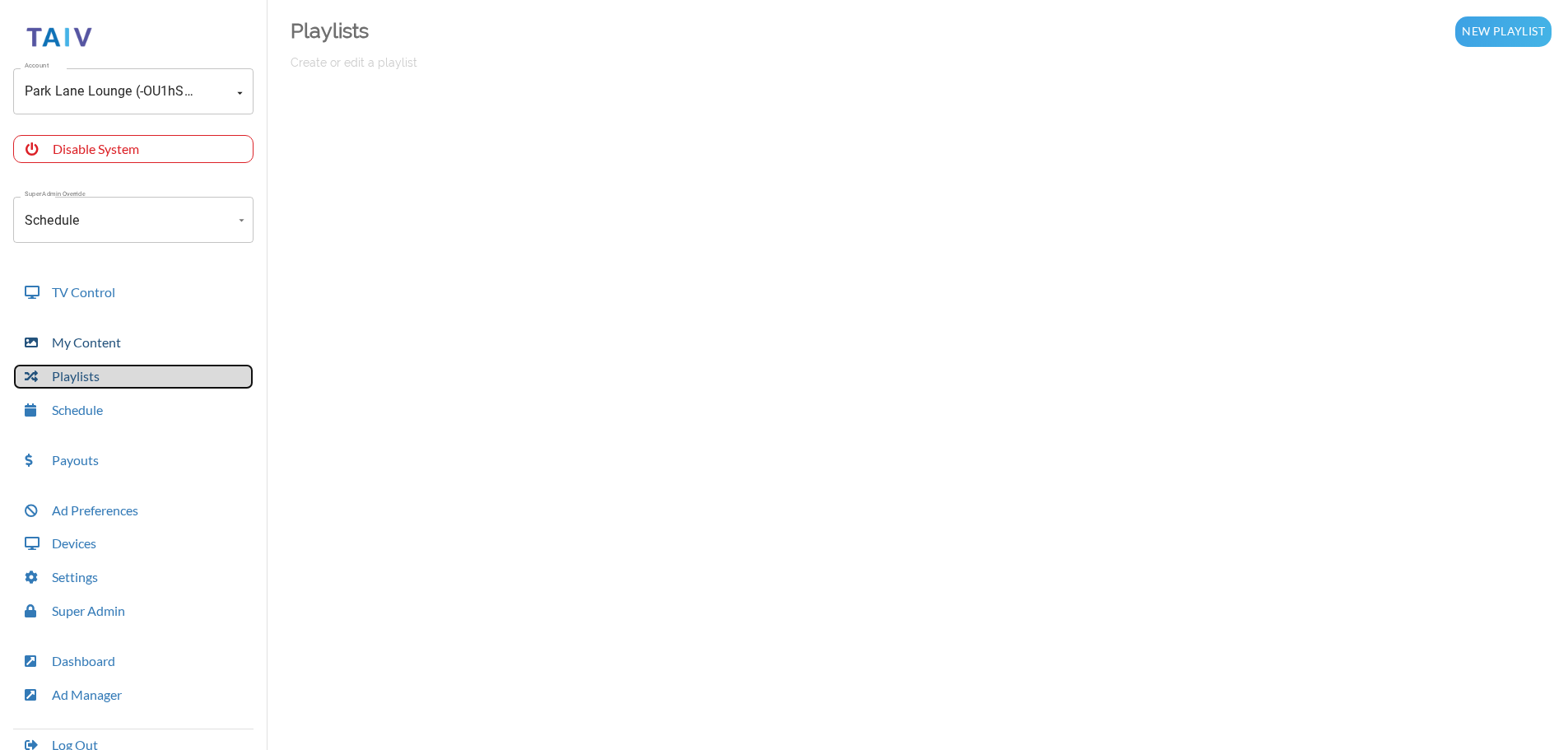 scroll, scrollTop: 41, scrollLeft: 0, axis: vertical 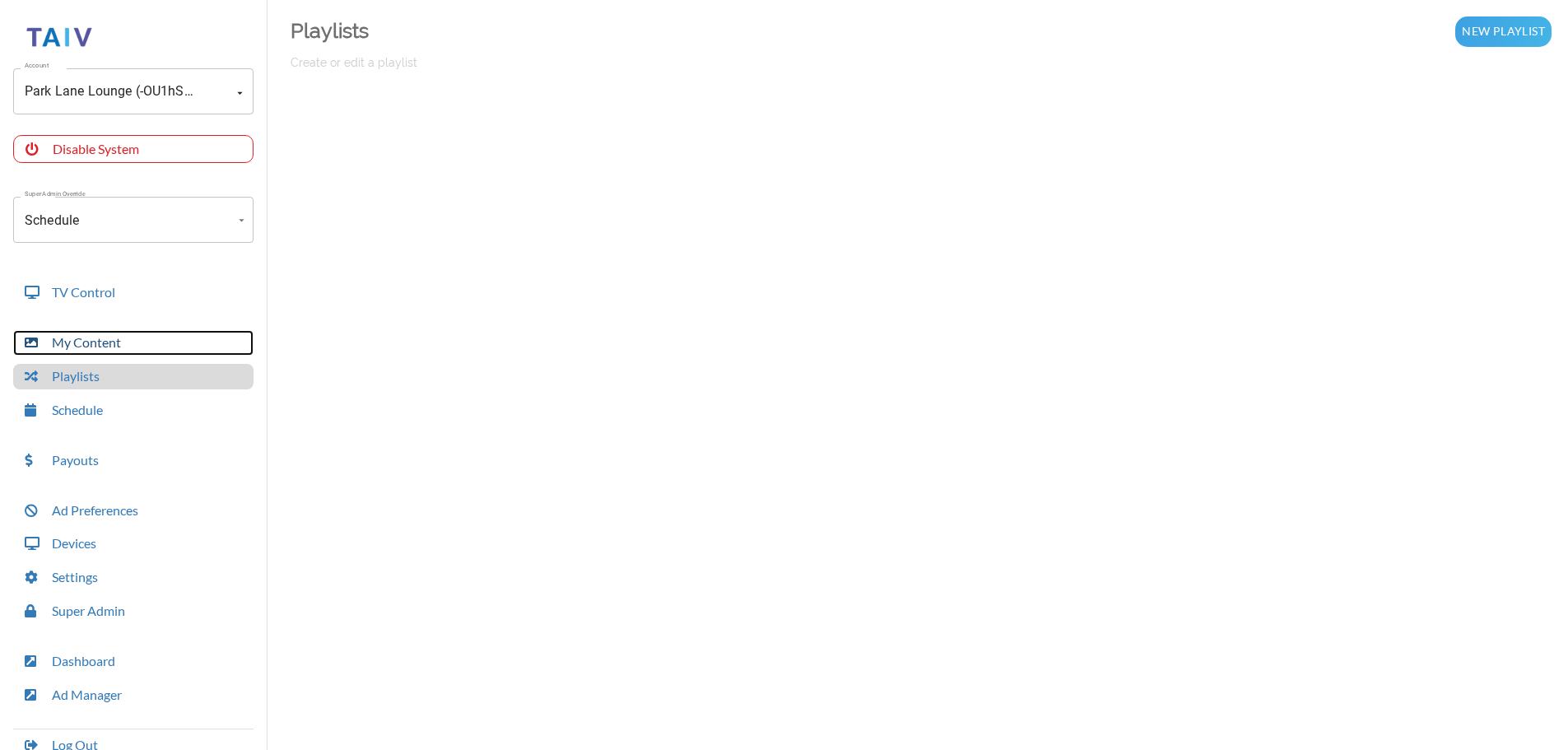 click on "My Content" at bounding box center [133, 342] 